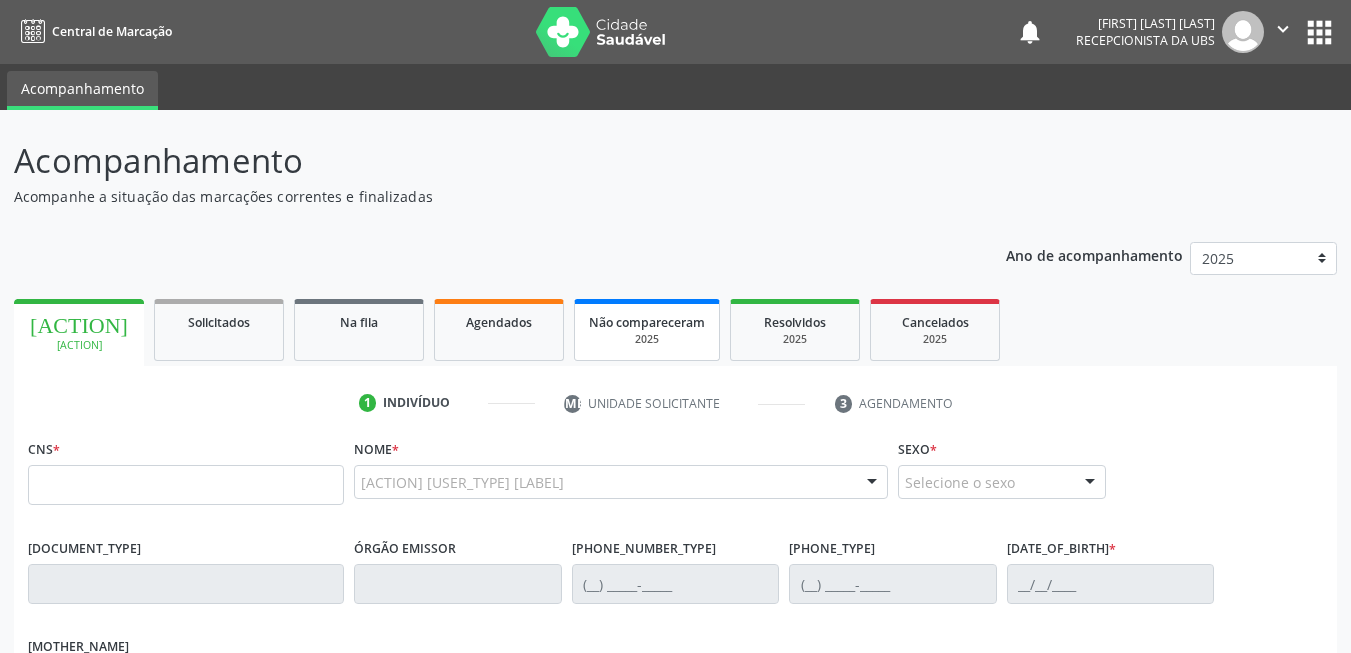scroll, scrollTop: 0, scrollLeft: 0, axis: both 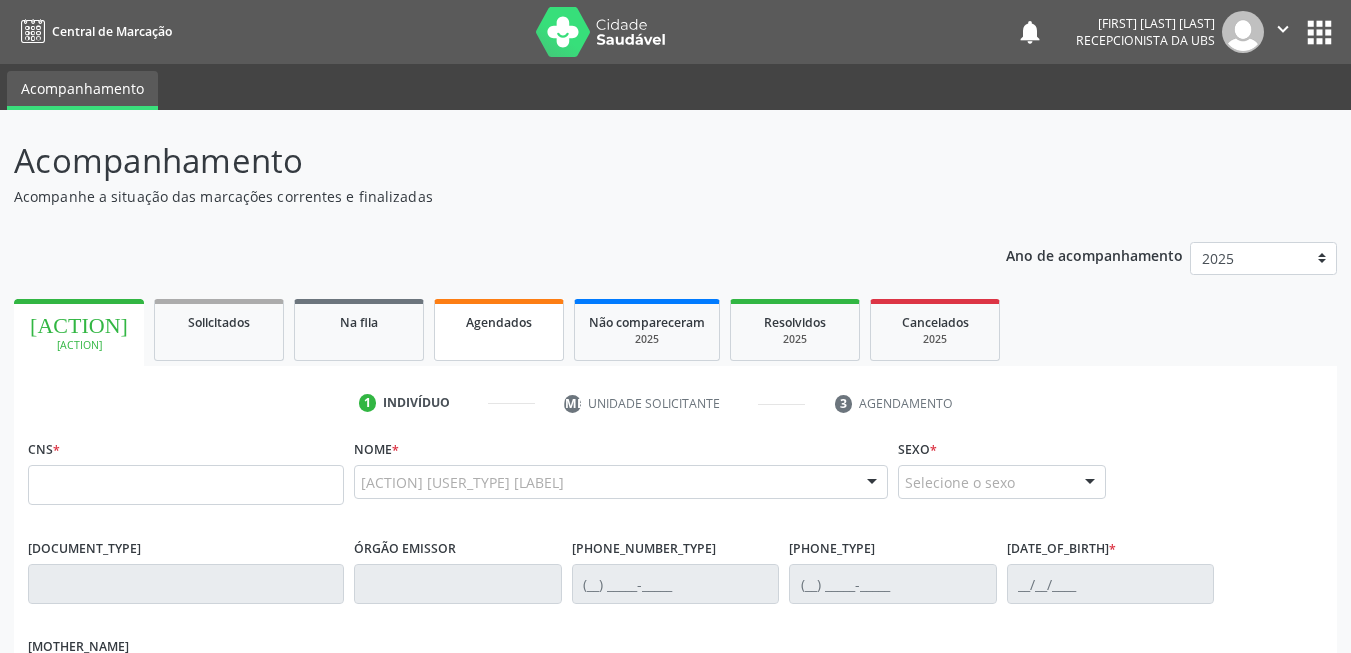 click on "Agendados" at bounding box center (499, 322) 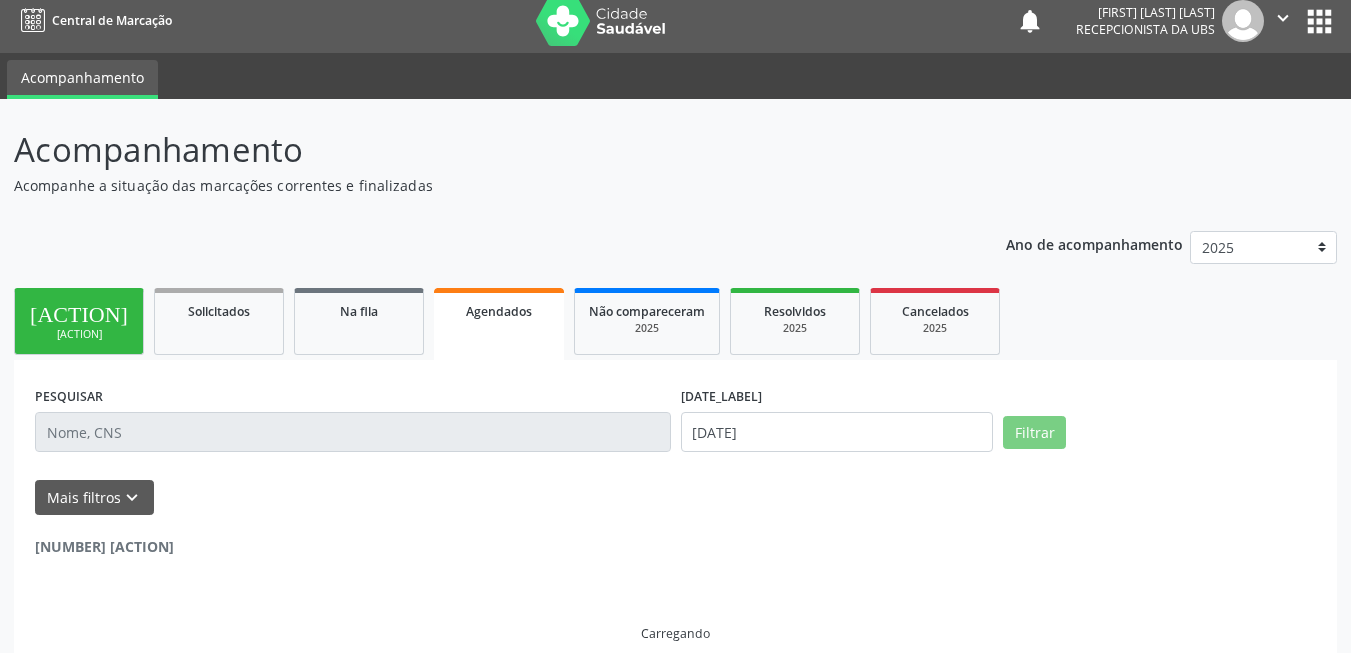 scroll, scrollTop: 14, scrollLeft: 0, axis: vertical 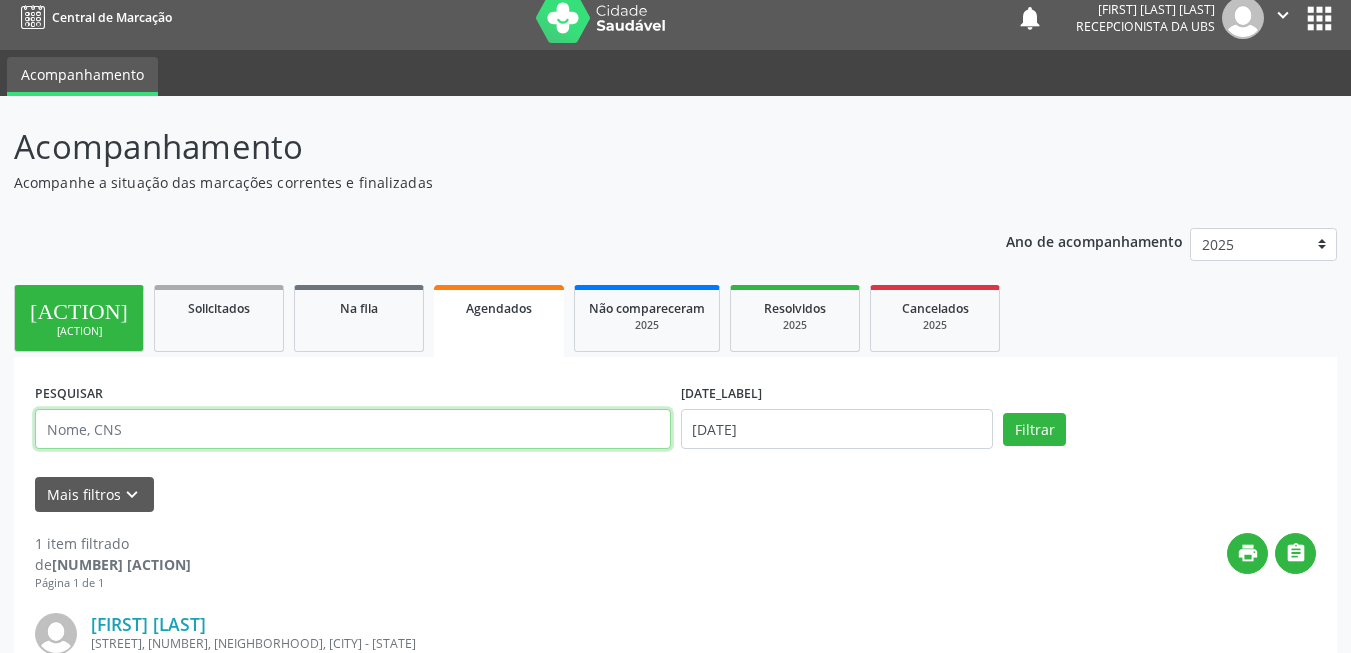 drag, startPoint x: 512, startPoint y: 438, endPoint x: 522, endPoint y: 436, distance: 10.198039 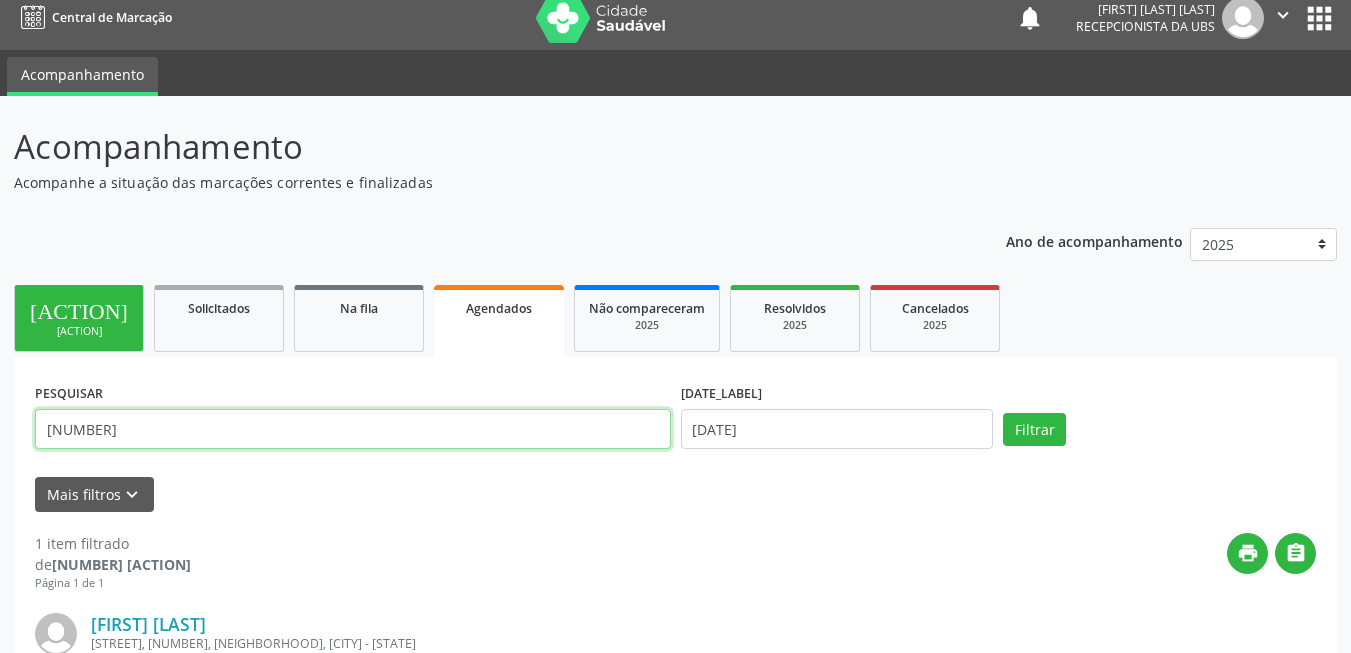 type on "[NUMBER]" 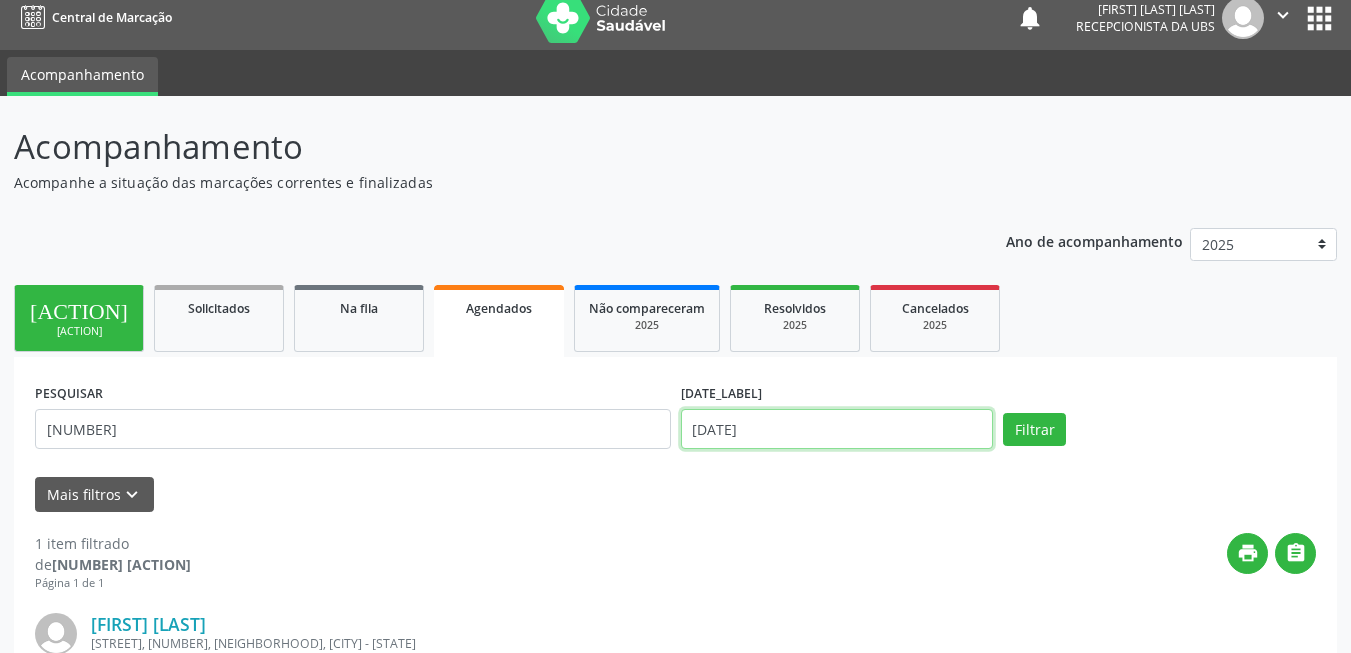 click on "[DATE]" at bounding box center (837, 429) 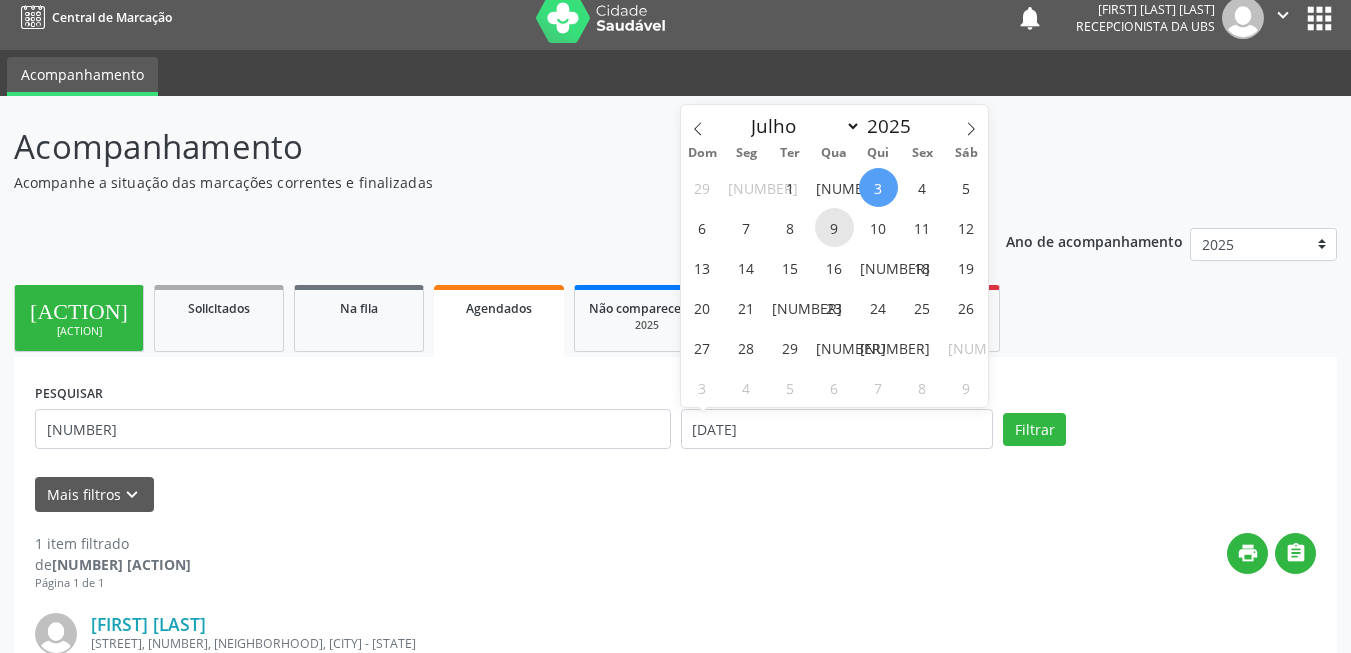 click on "9" at bounding box center (834, 227) 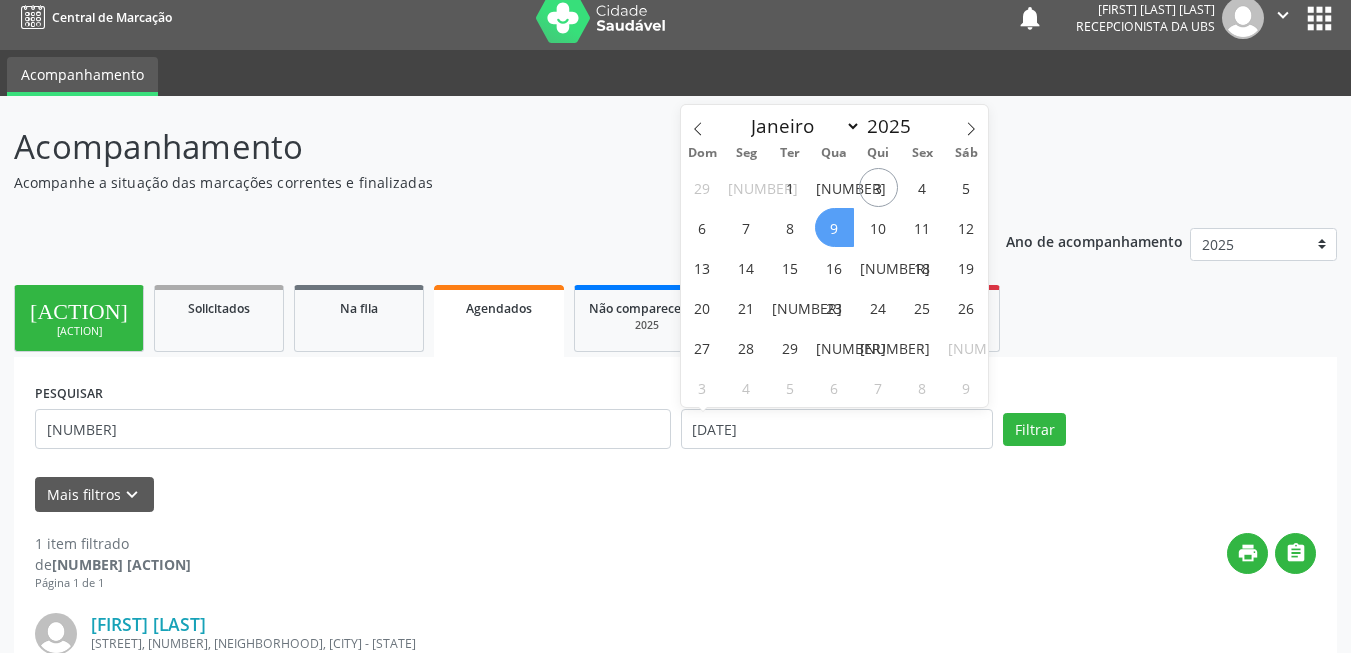 click on "9" at bounding box center [834, 227] 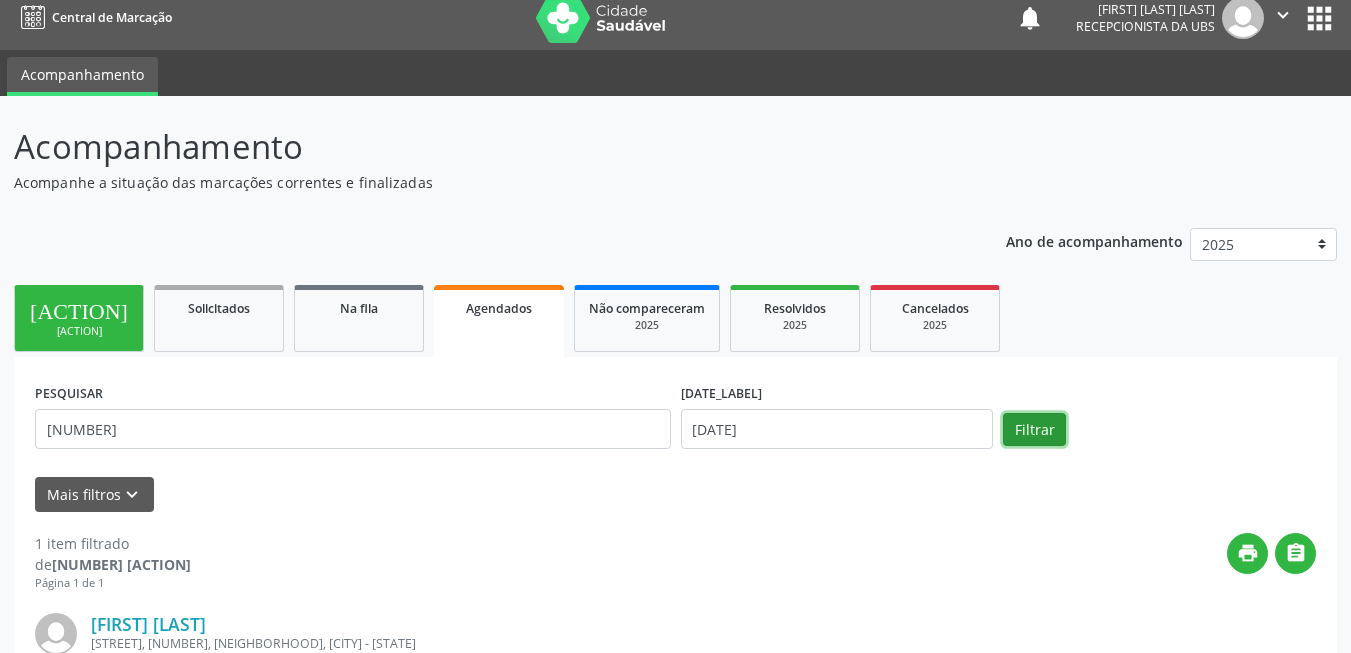 click on "Filtrar" at bounding box center (1034, 430) 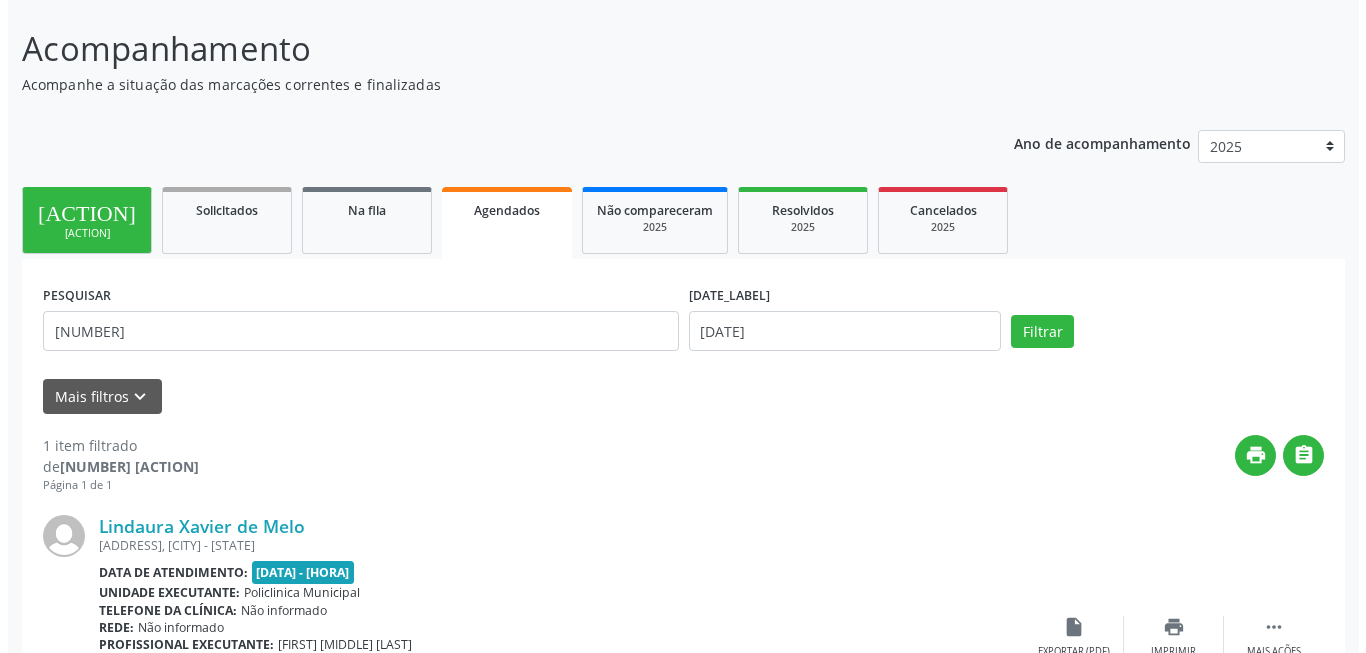scroll, scrollTop: 275, scrollLeft: 0, axis: vertical 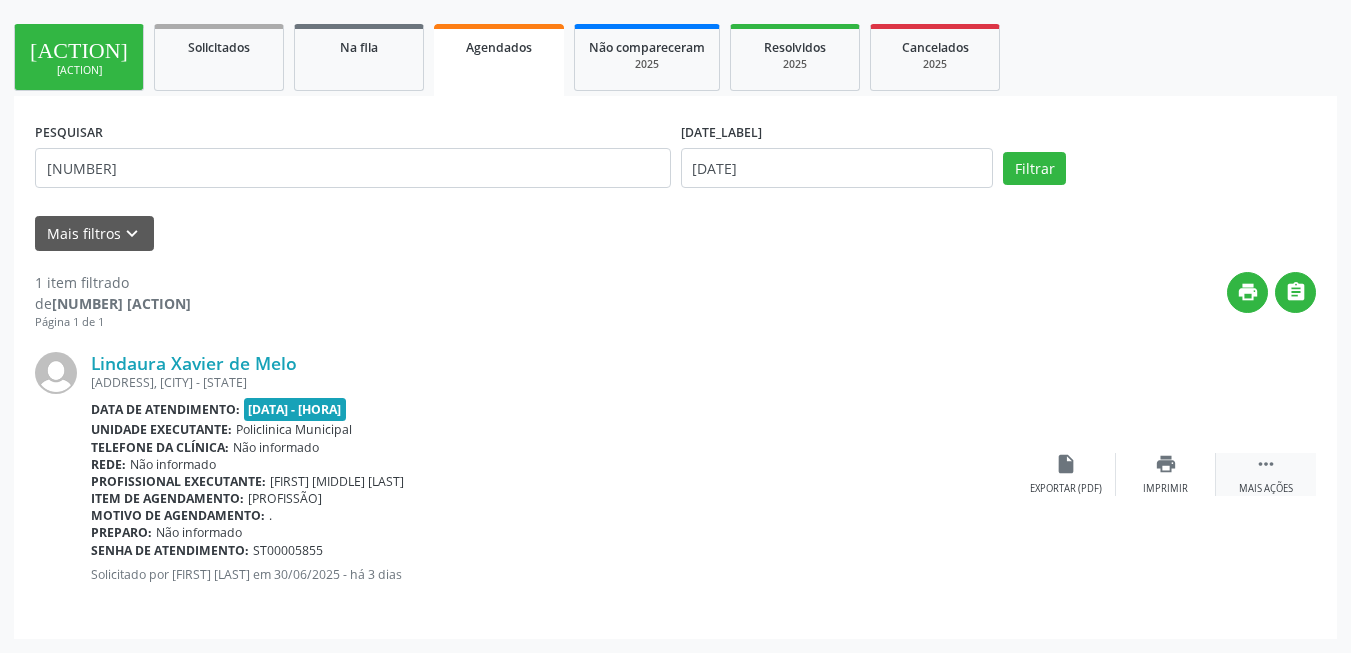 click on "Mais ações" at bounding box center [1266, 489] 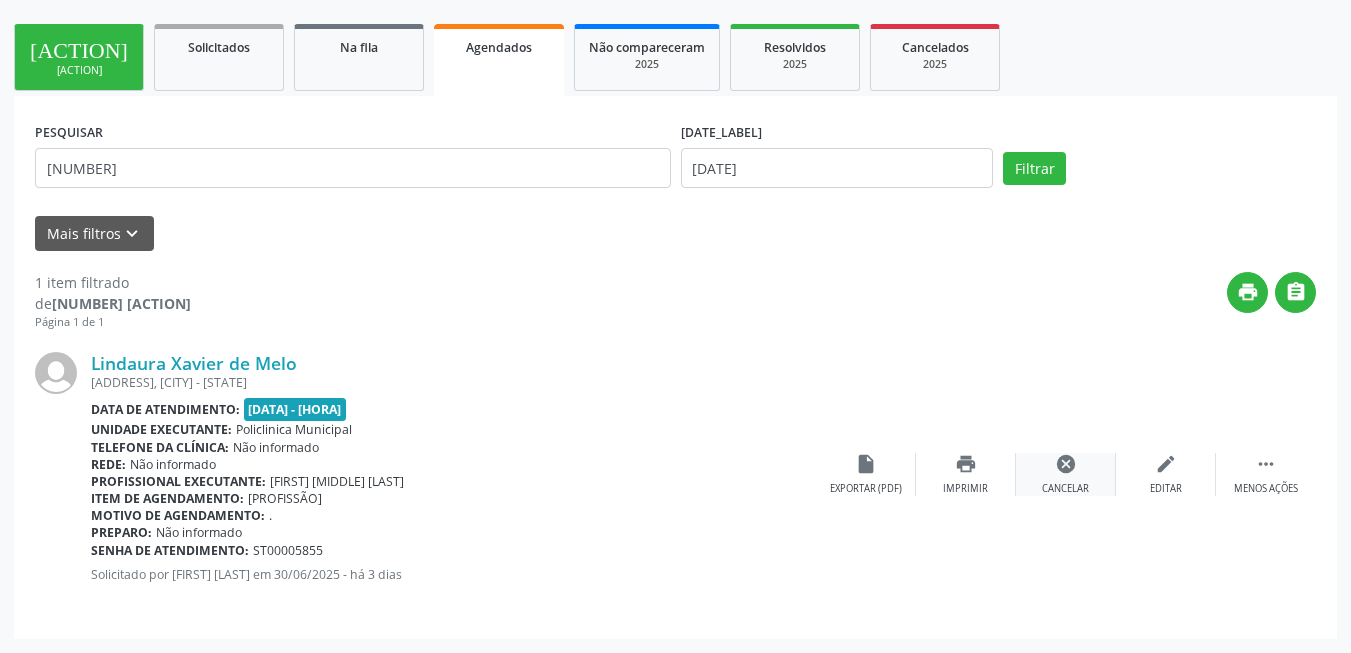 click on "cancel
Cancelar" at bounding box center (1066, 474) 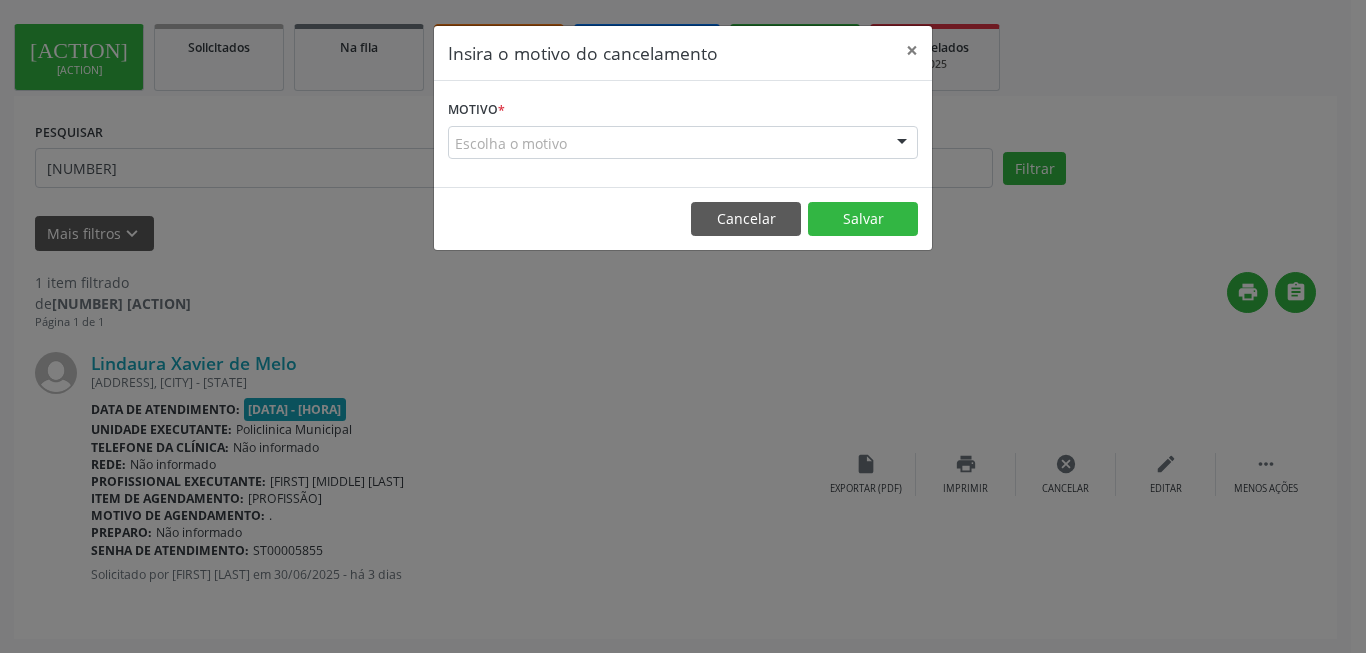 click on "Escolha o motivo" at bounding box center [683, 143] 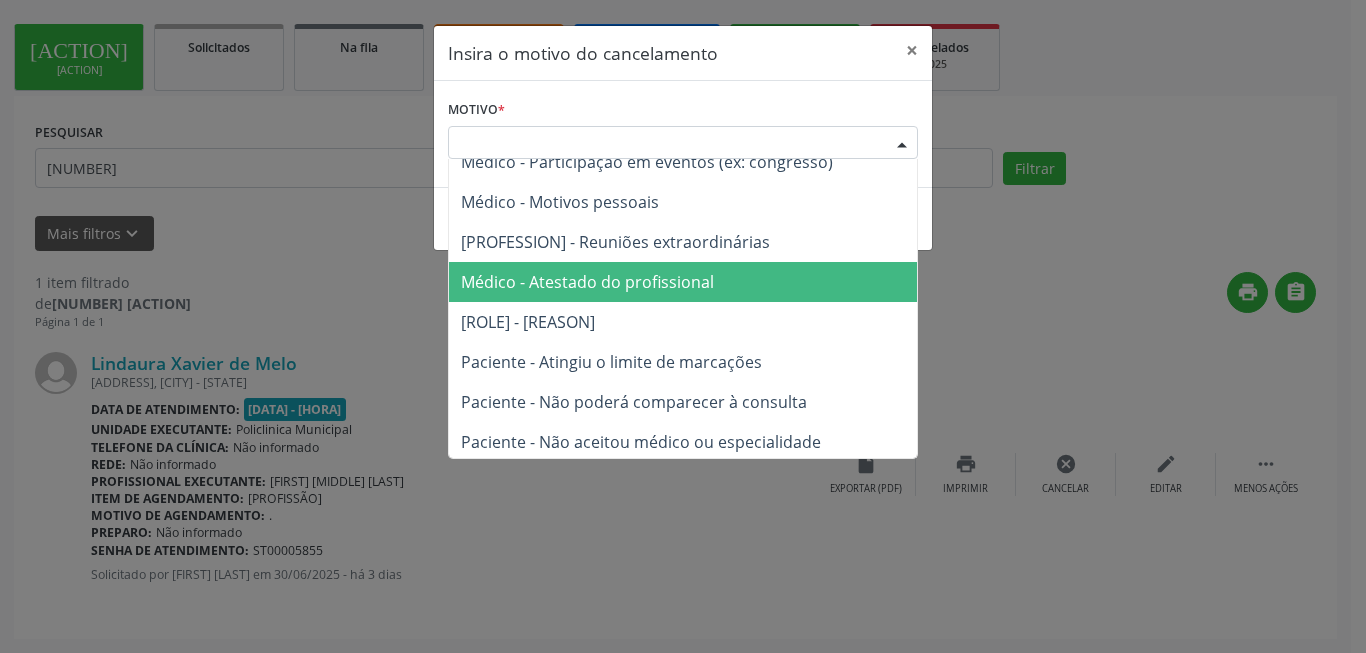 scroll, scrollTop: 101, scrollLeft: 0, axis: vertical 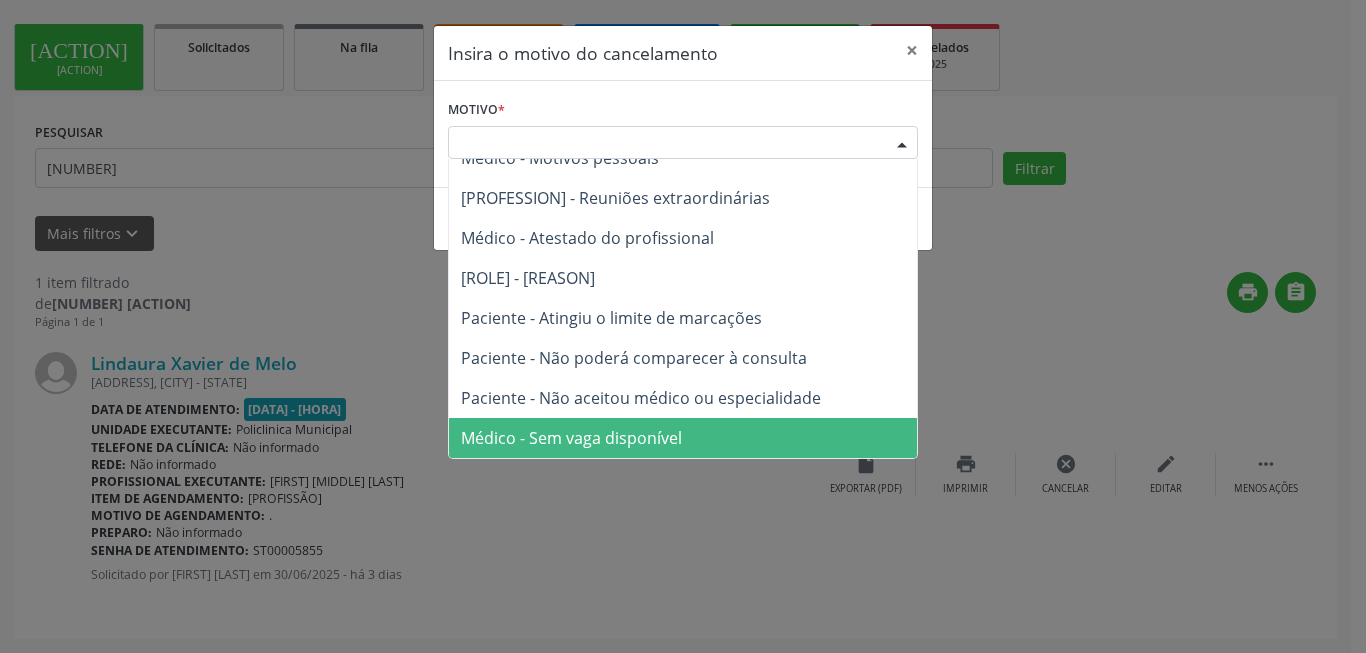 click on "Médico - Sem vaga disponível" at bounding box center (683, 438) 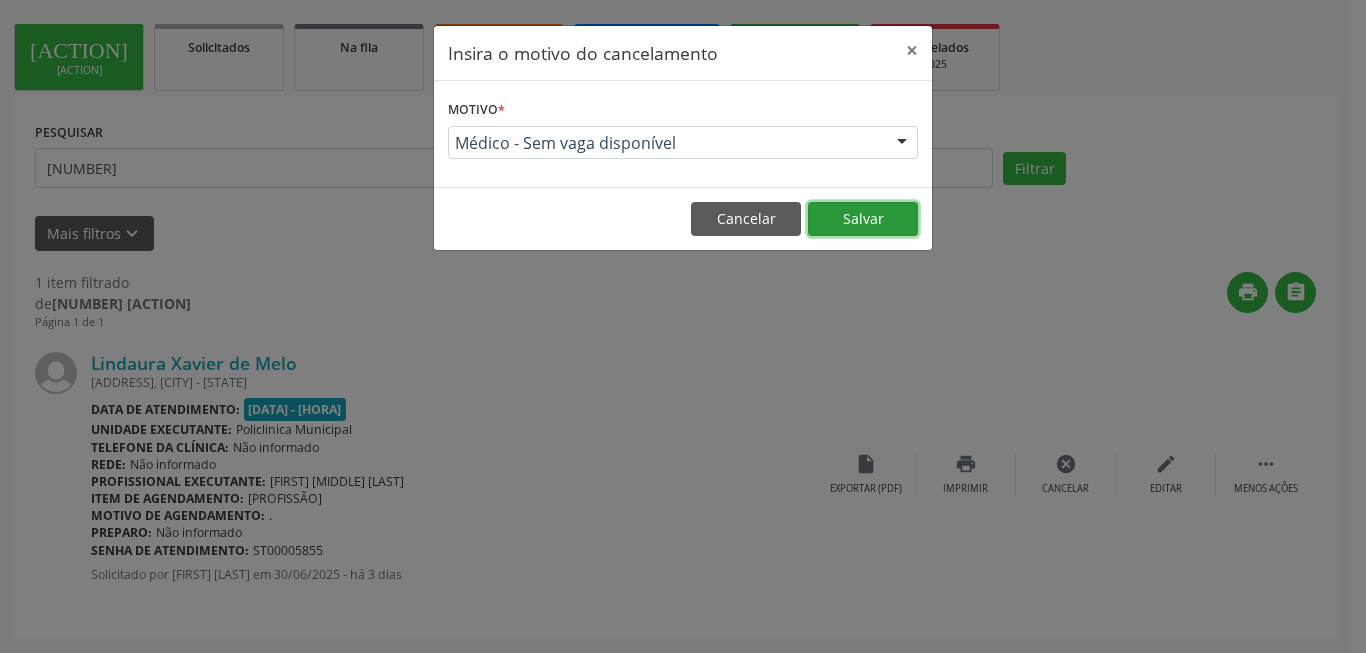 click on "Salvar" at bounding box center (863, 219) 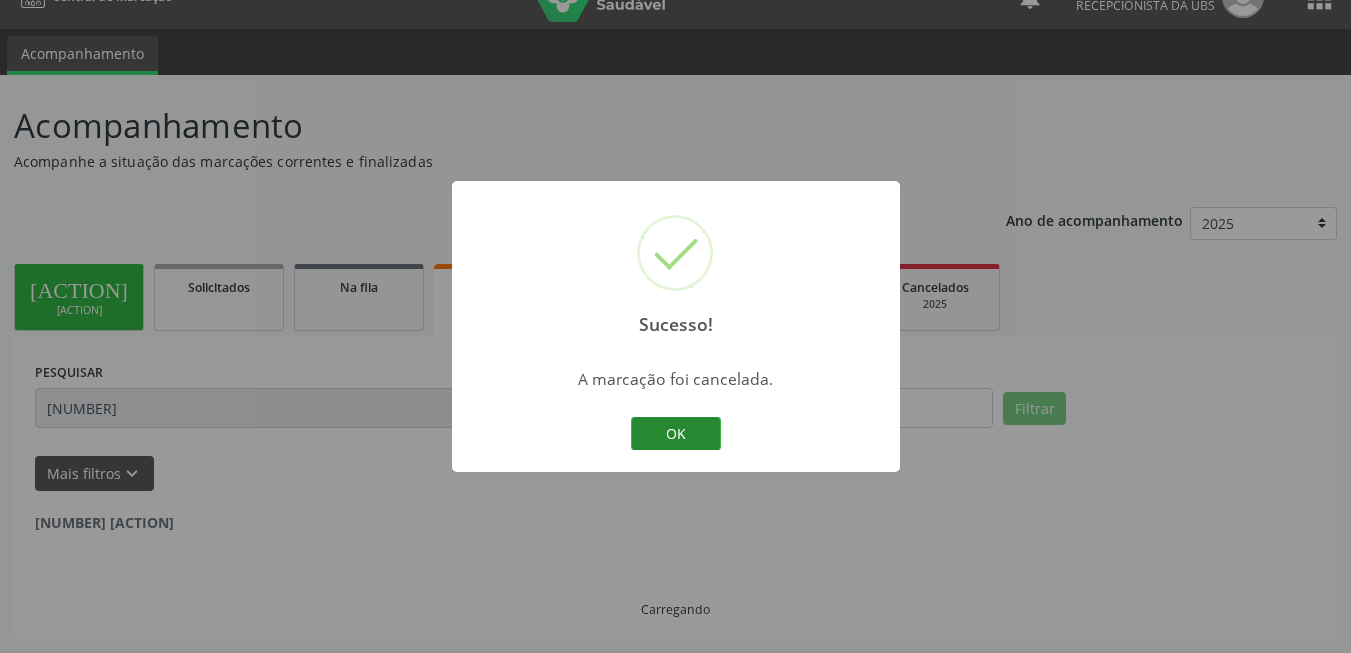 scroll, scrollTop: 0, scrollLeft: 0, axis: both 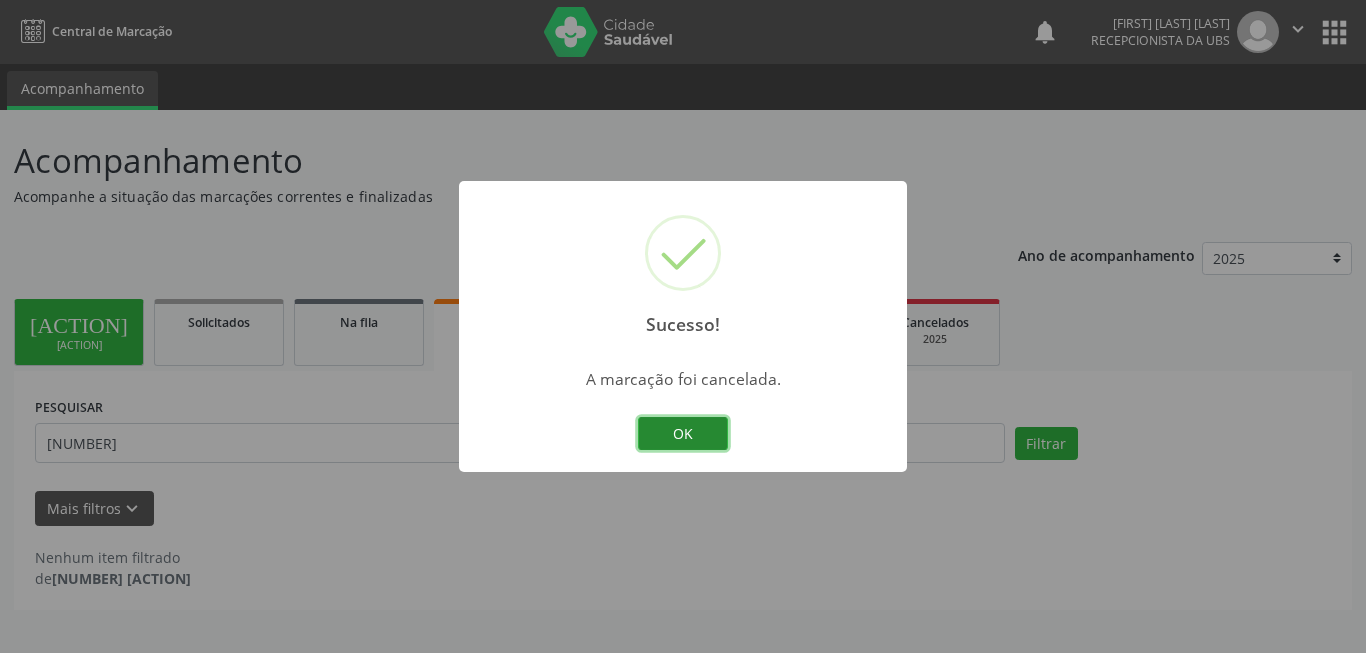 click on "OK" at bounding box center [683, 434] 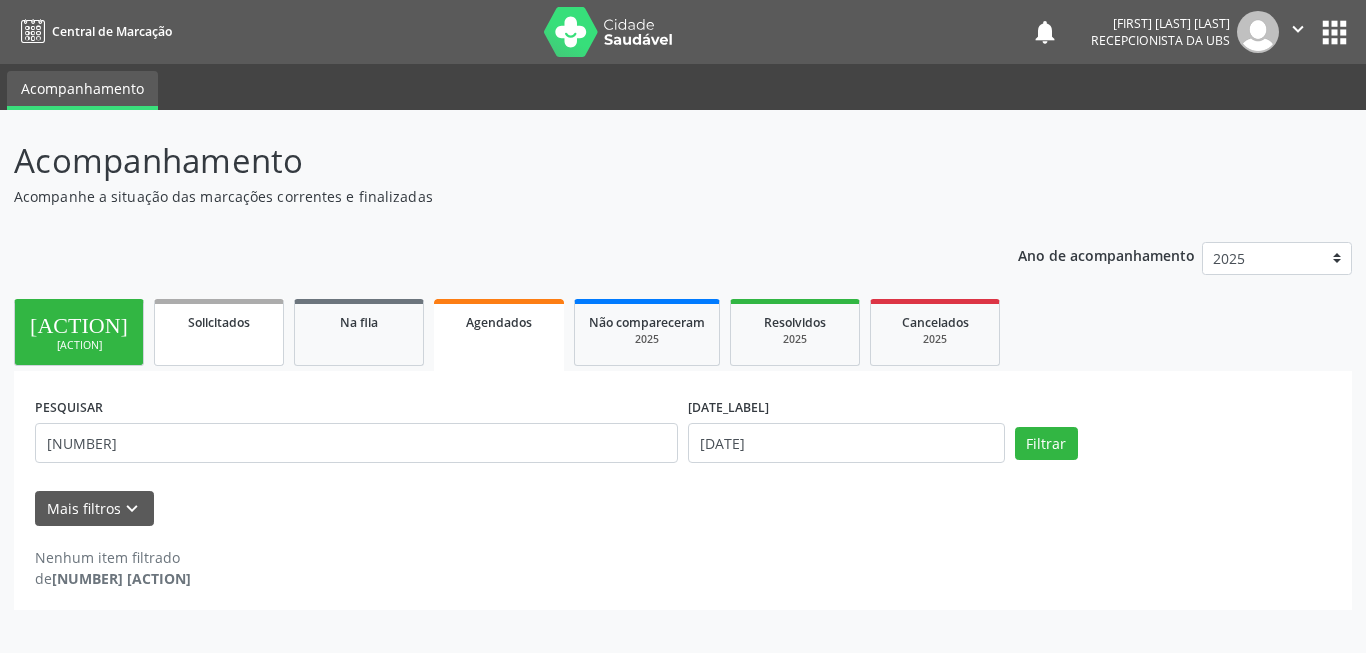 drag, startPoint x: 170, startPoint y: 362, endPoint x: 149, endPoint y: 357, distance: 21.587032 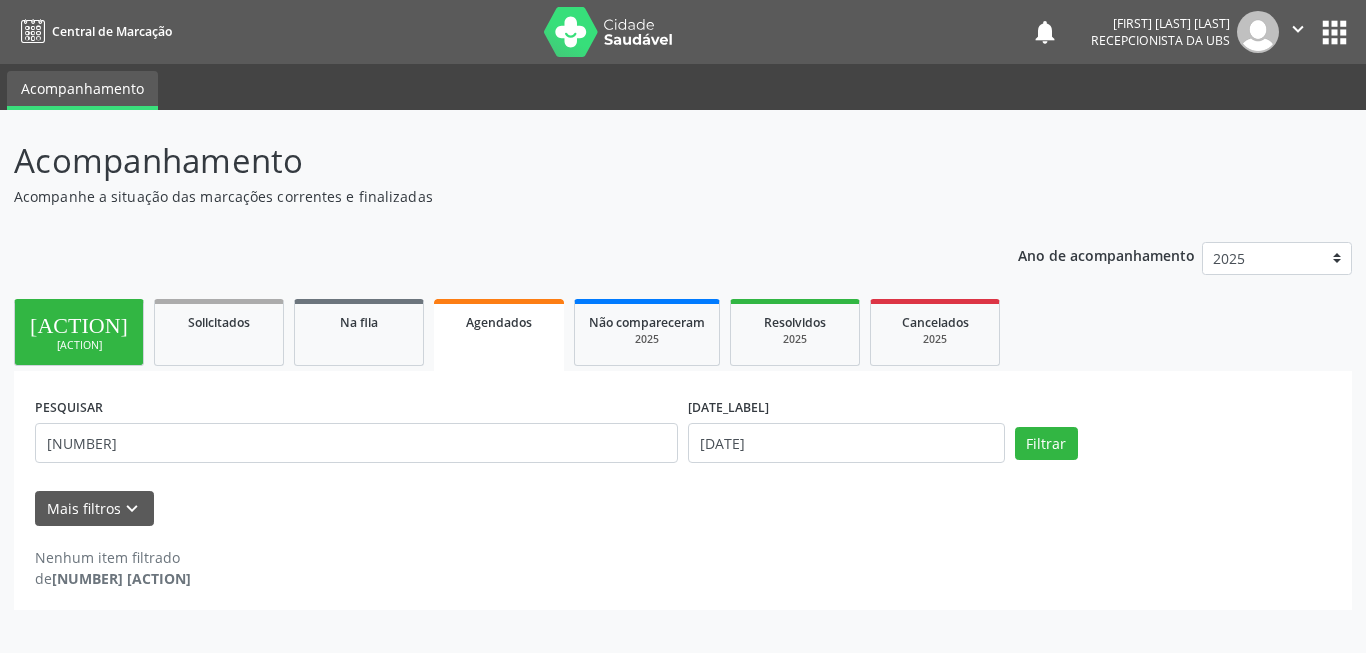click on "Solicitados" at bounding box center (219, 332) 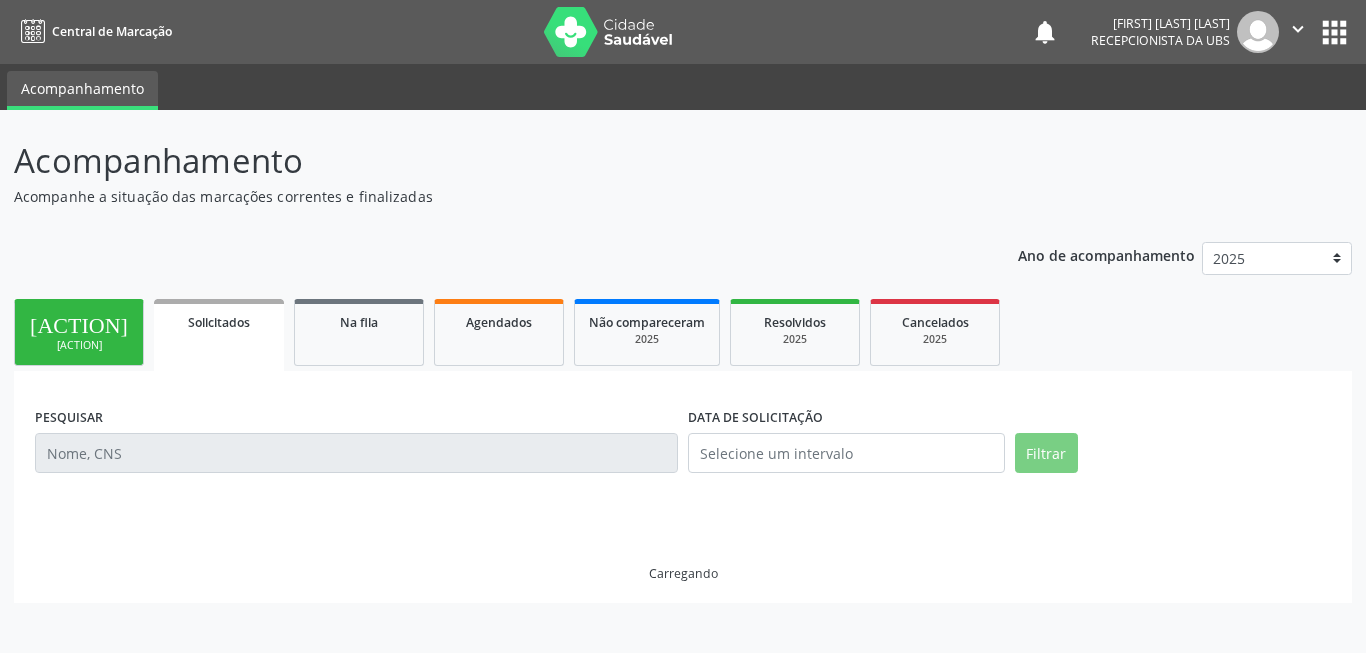 click on "person_add
Nova marcação" at bounding box center (79, 332) 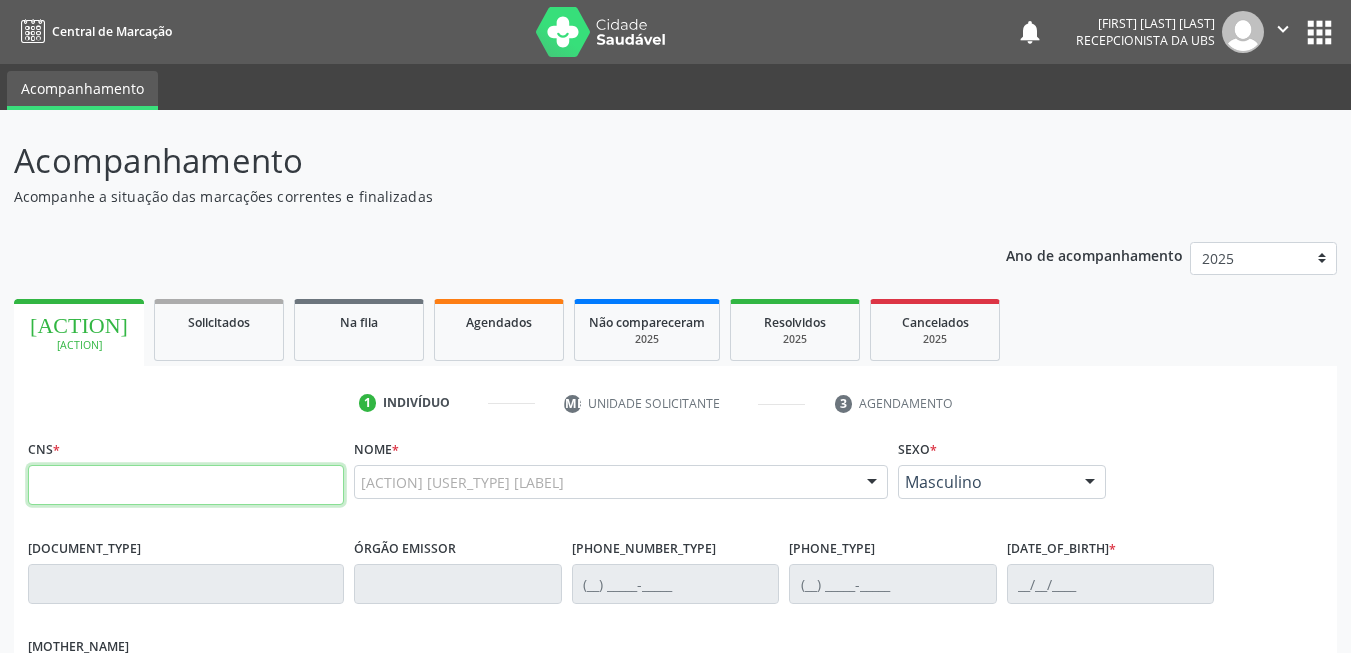 click at bounding box center [186, 485] 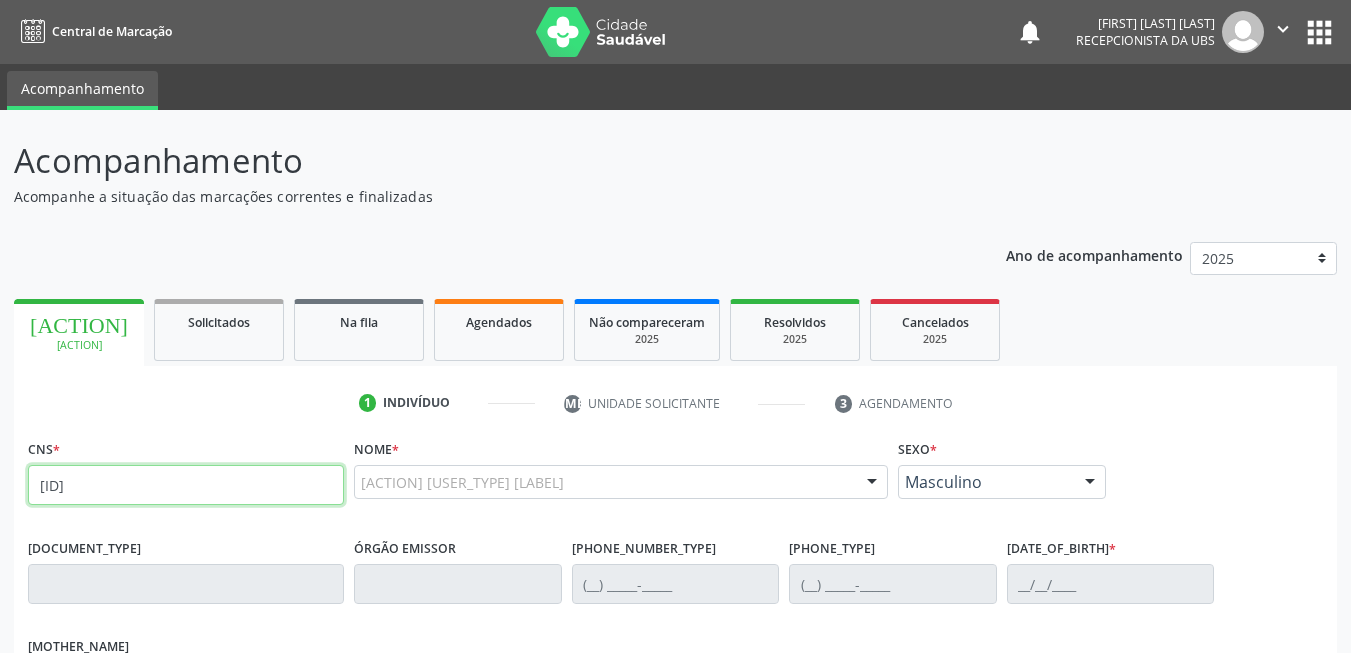 click on "[ID]" at bounding box center (186, 485) 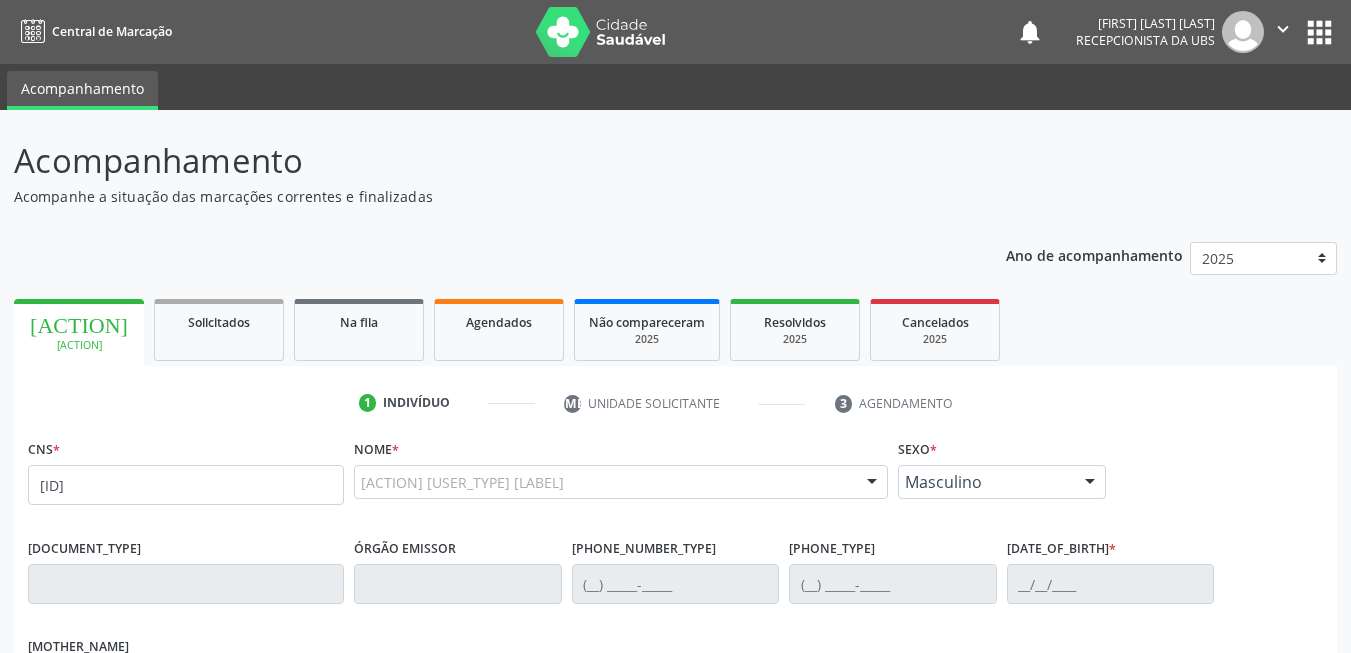 click on "Nome
*
Busque um cidadão ou insira o CNS ao lado
Nenhum resultado encontrado para: "   "
Digite o nome ou CNS para buscar um indivíduo" at bounding box center (621, 473) 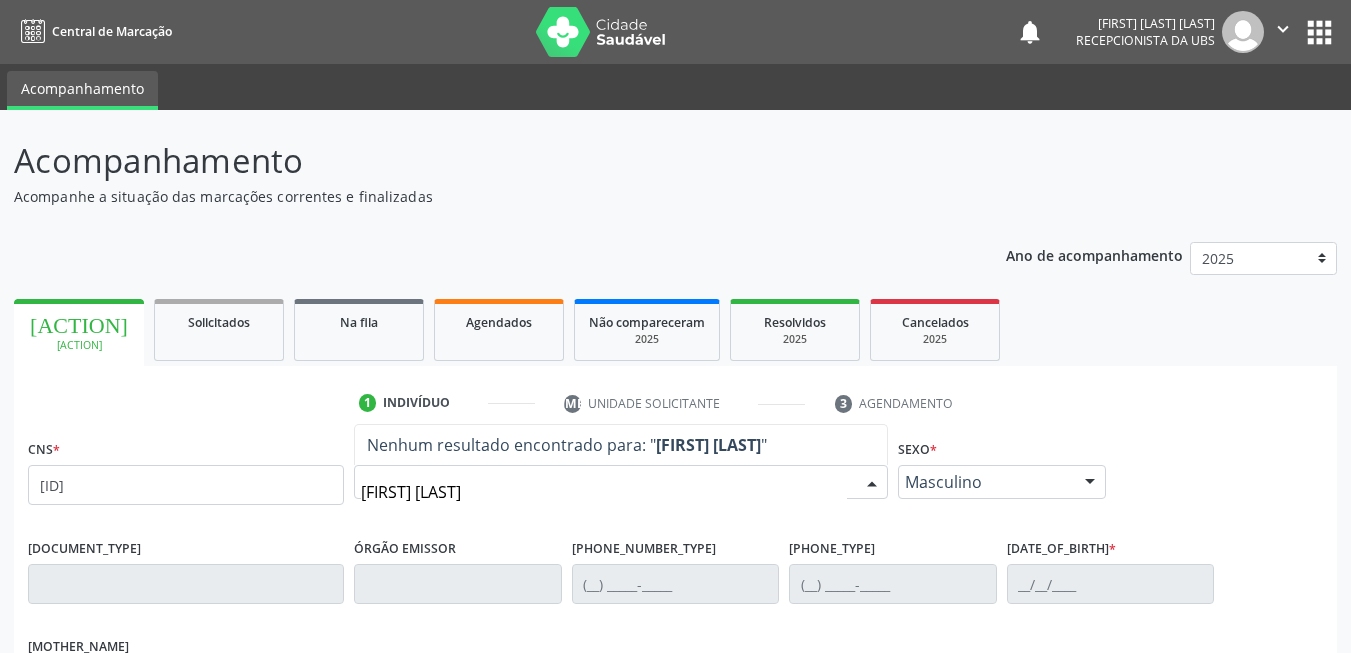 type on "[FIRST] [LAST]" 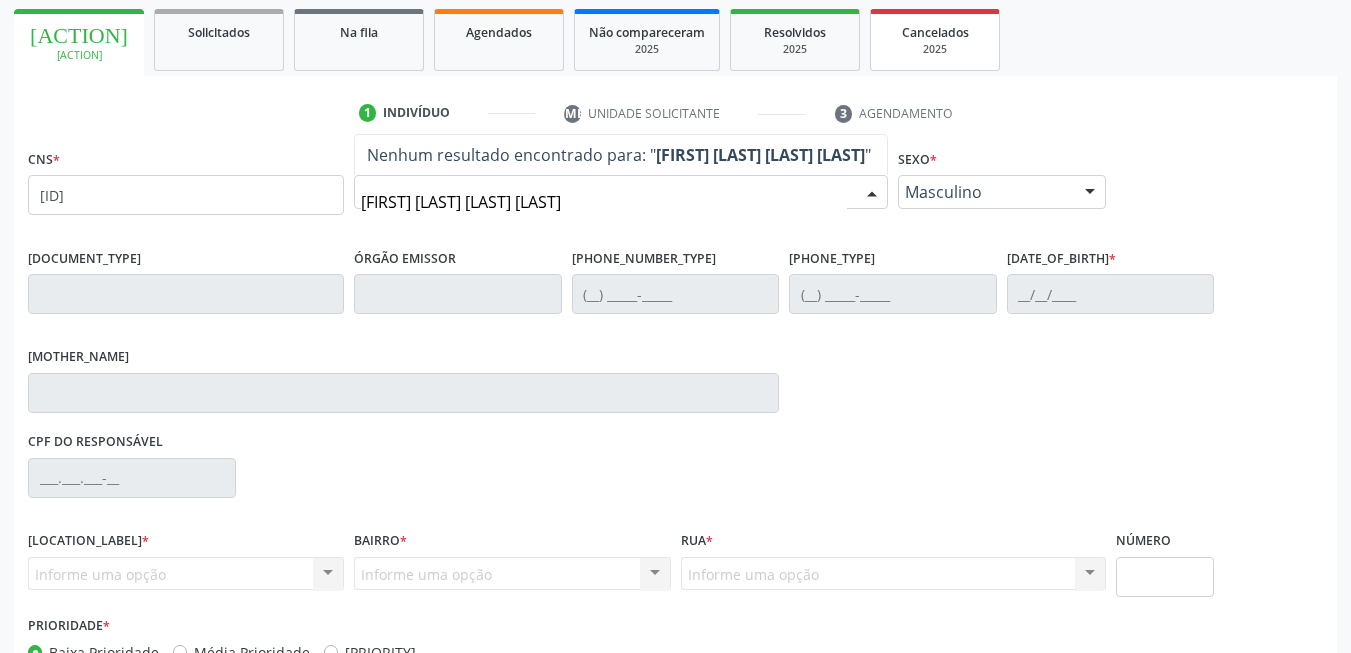 scroll, scrollTop: 300, scrollLeft: 0, axis: vertical 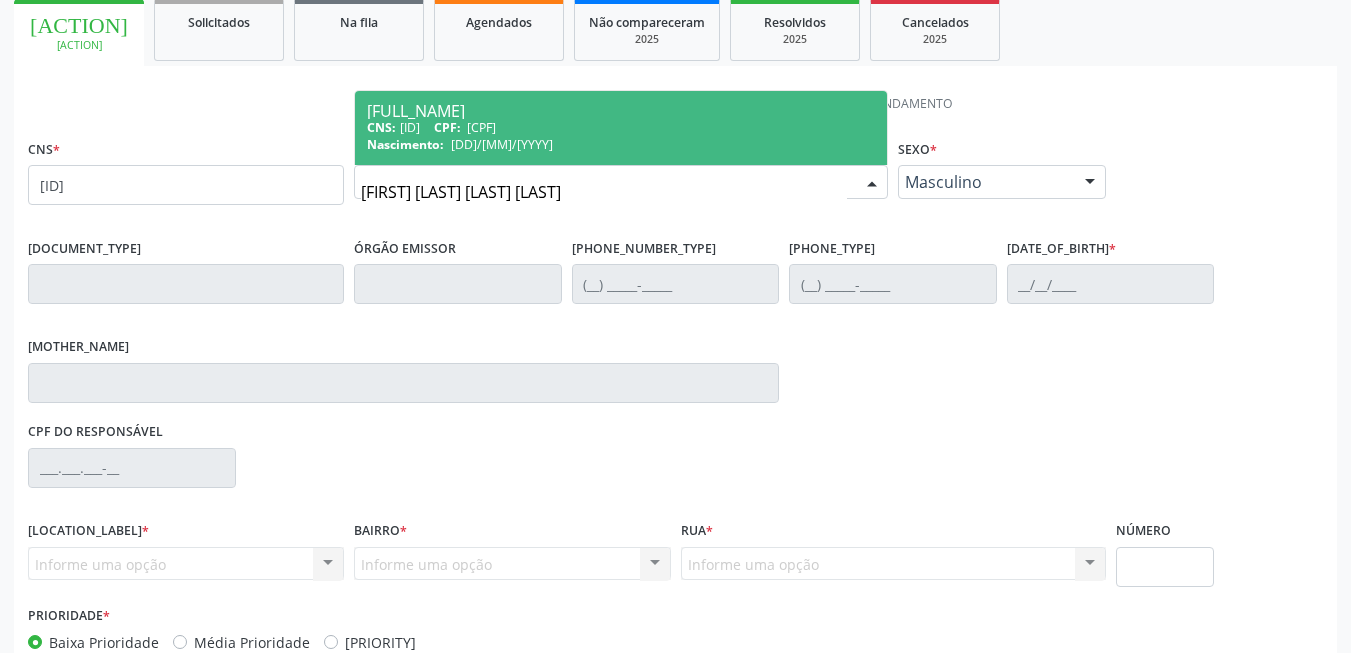 click on "Nascimento:
[DATE]" at bounding box center (621, 144) 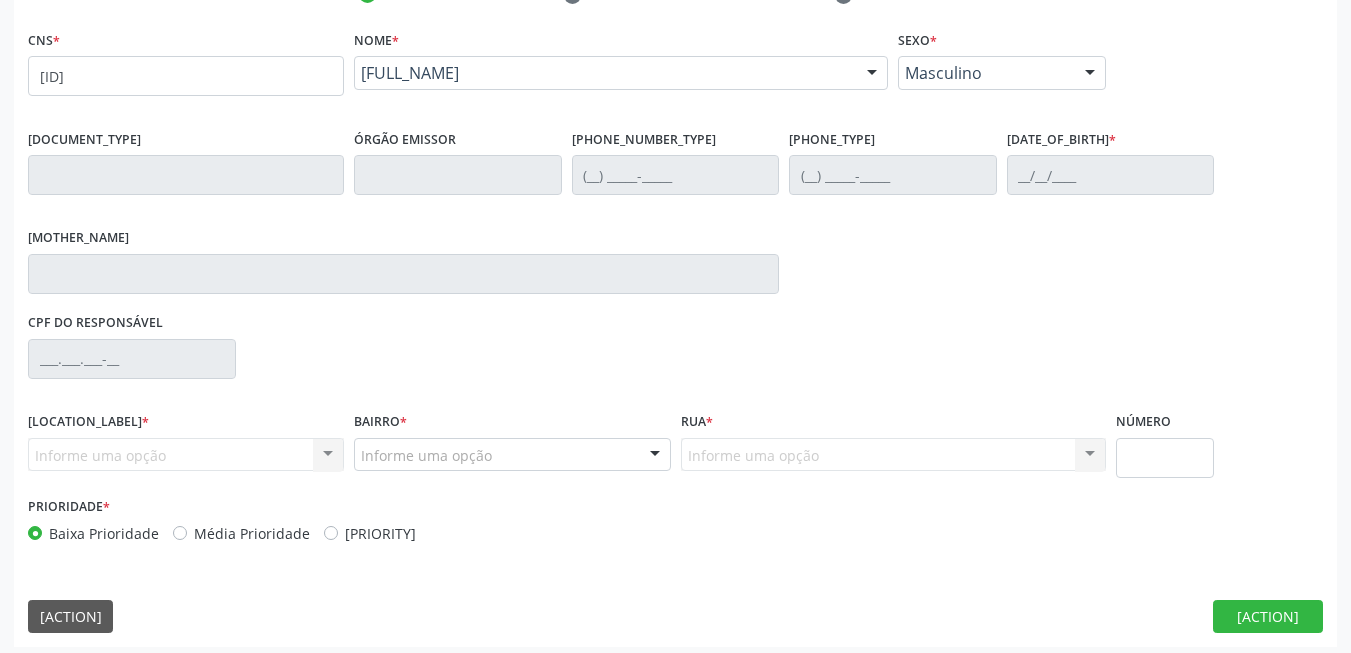 scroll, scrollTop: 417, scrollLeft: 0, axis: vertical 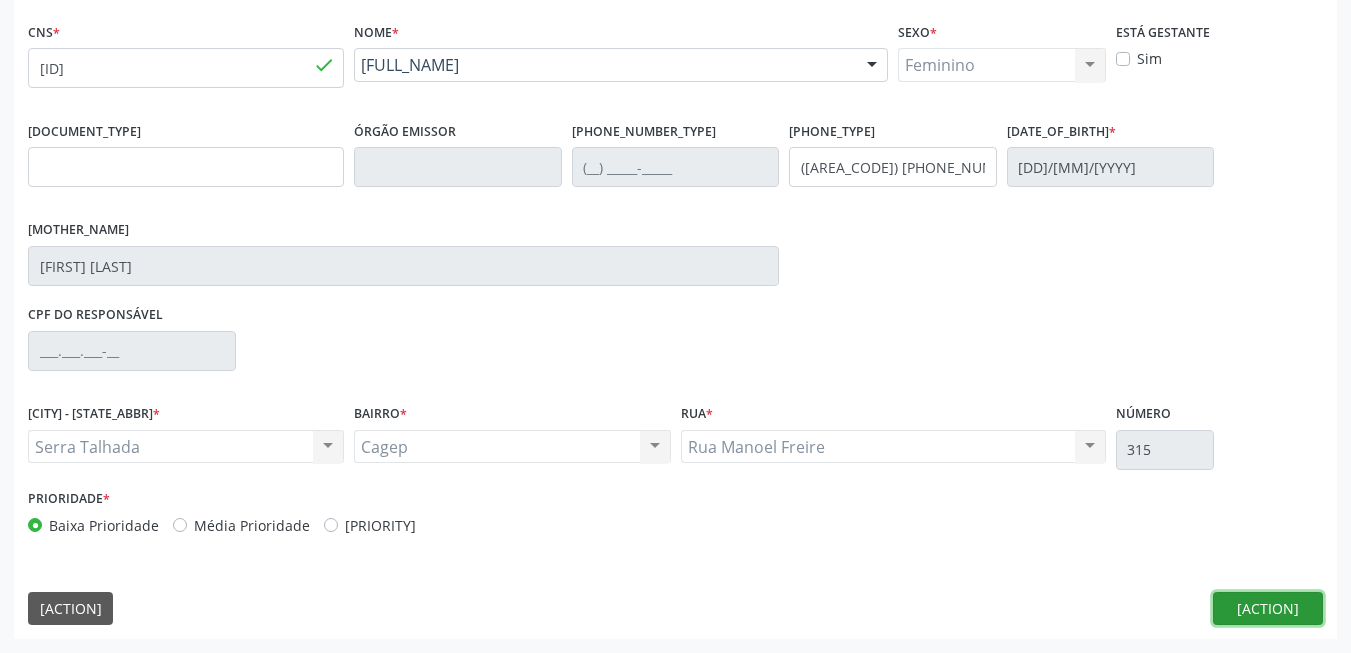 click on "[ACTION]" at bounding box center (1268, 609) 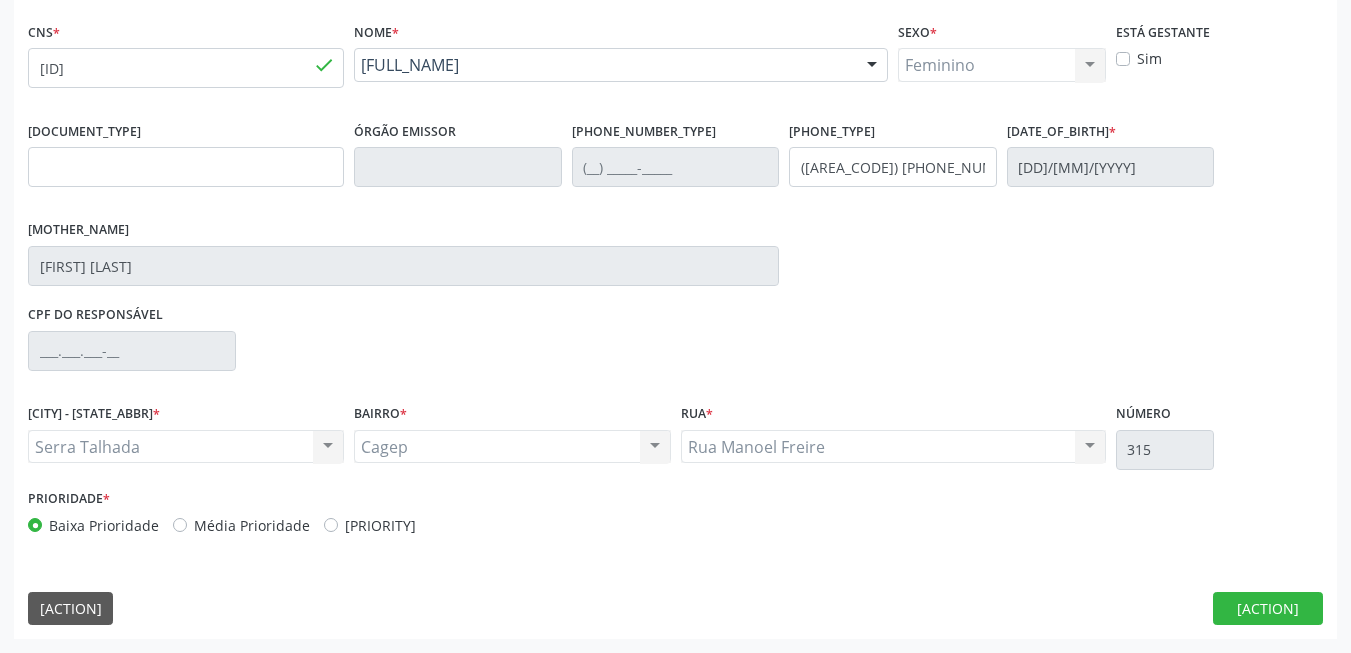 scroll, scrollTop: 253, scrollLeft: 0, axis: vertical 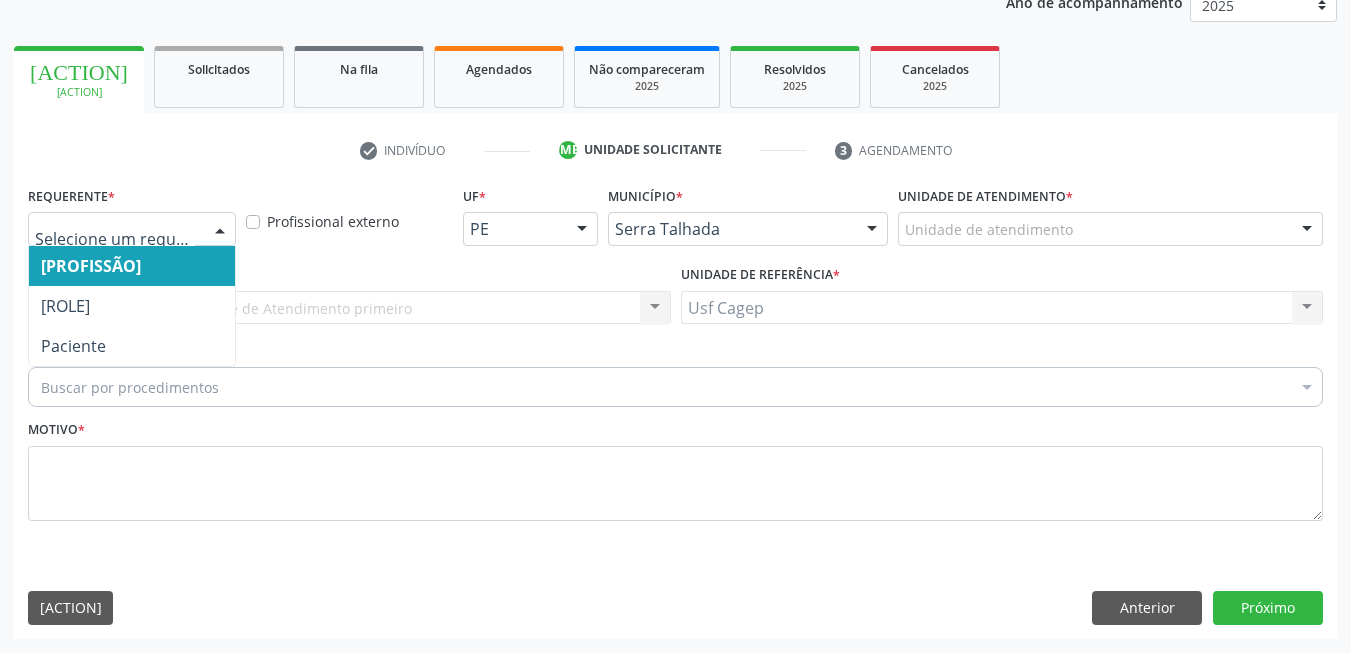 click at bounding box center [220, 230] 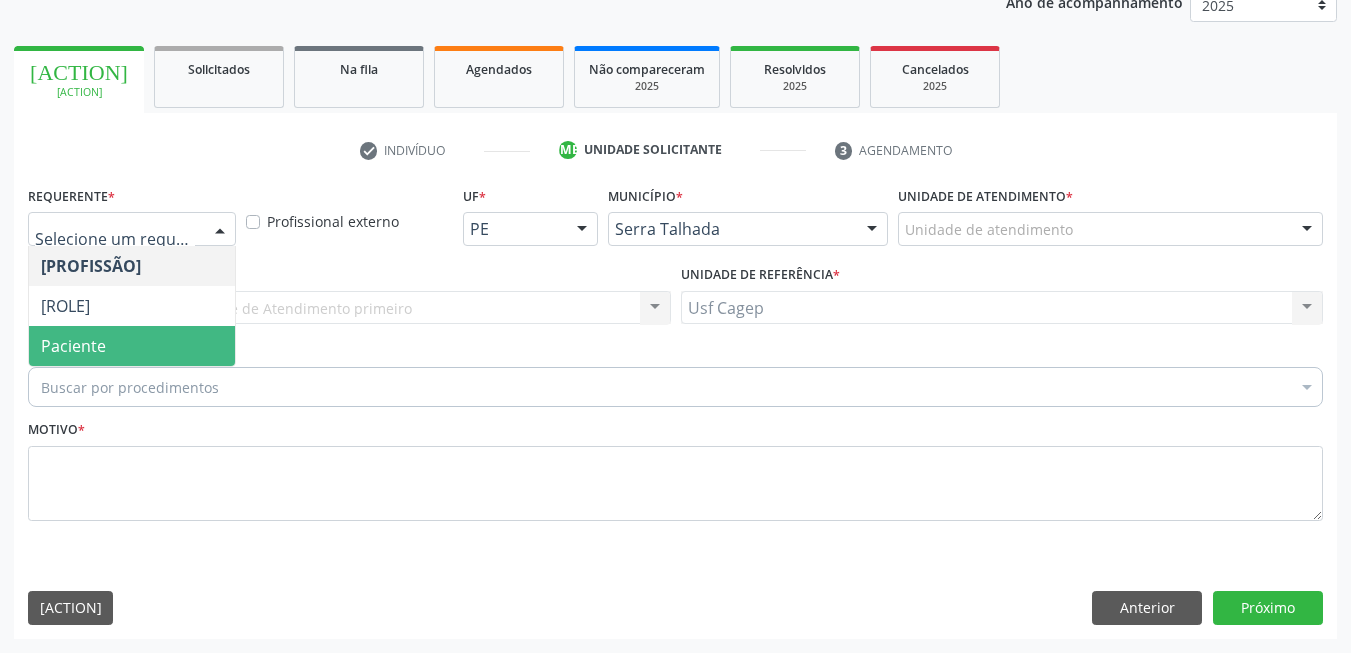 click on "Paciente" at bounding box center (132, 346) 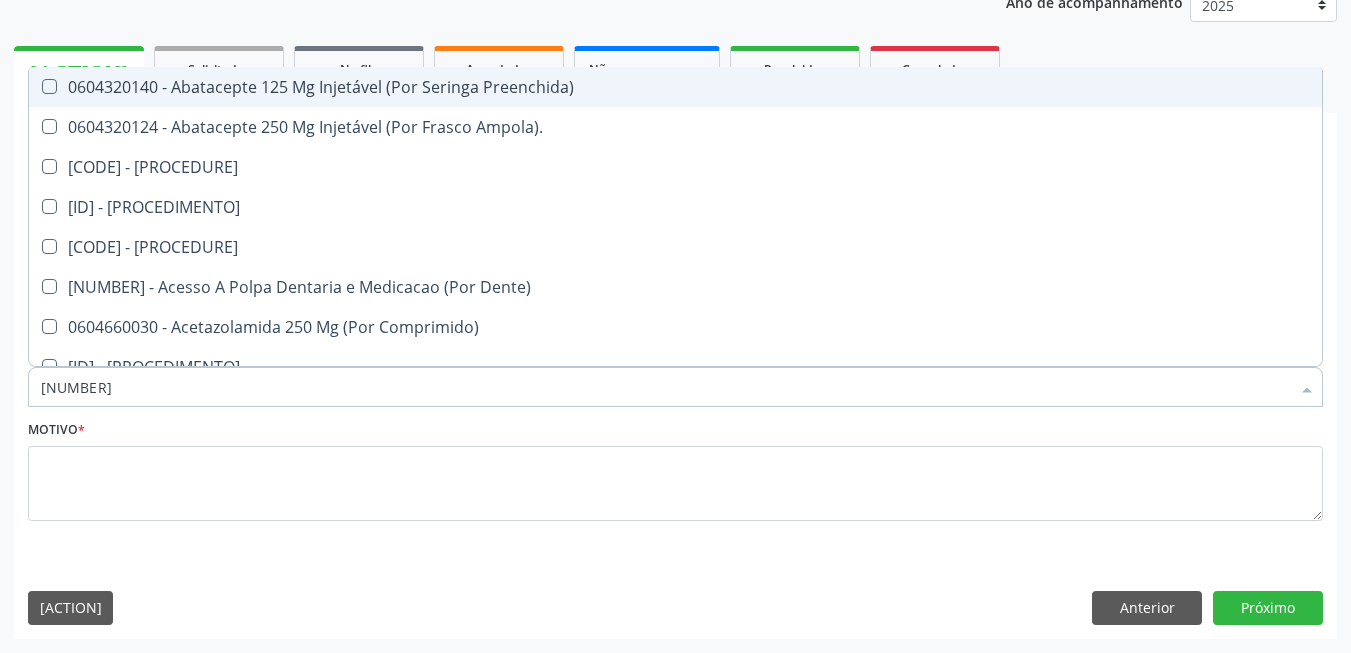type on "[NUMBER]" 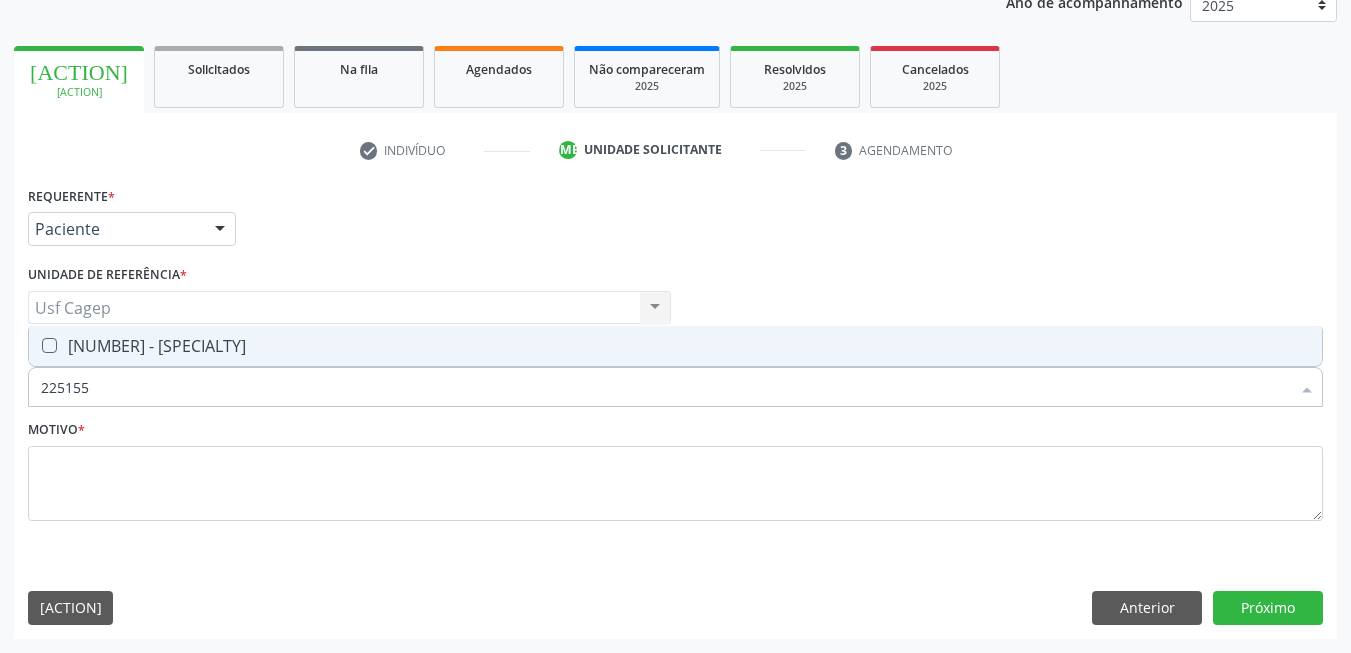 click on "[NUMBER] - [SPECIALTY]" at bounding box center (675, 346) 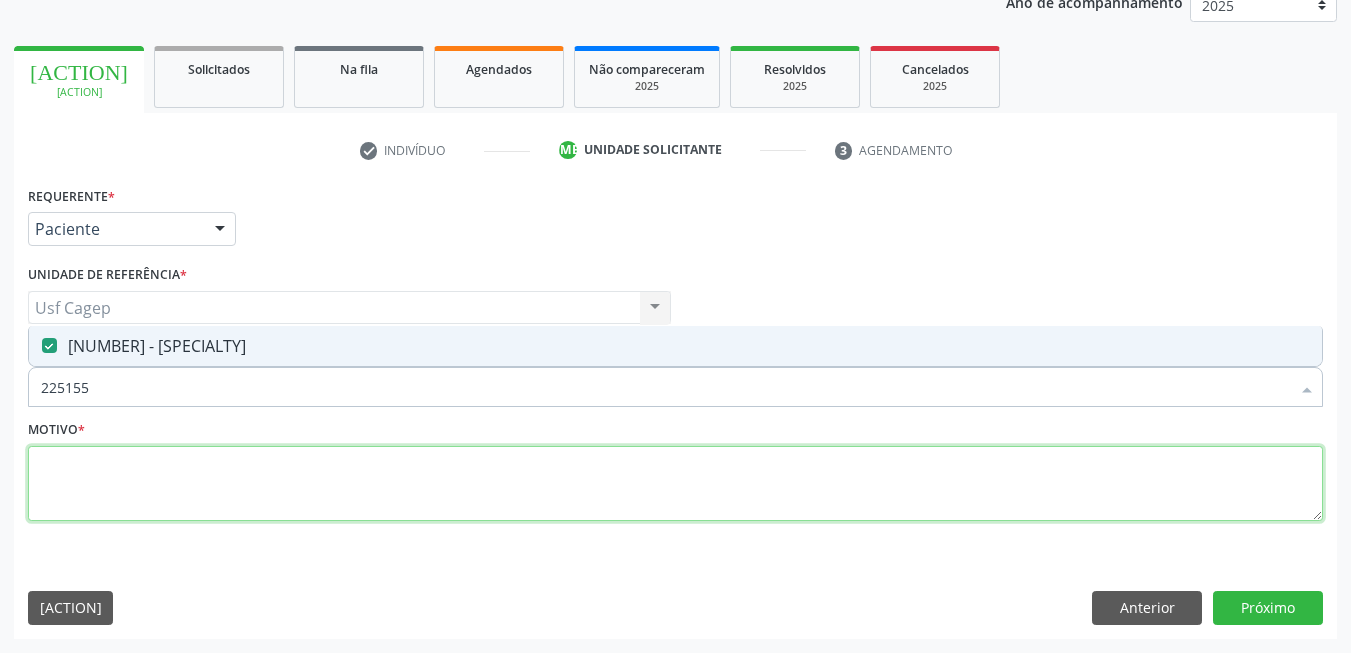 click at bounding box center (675, 484) 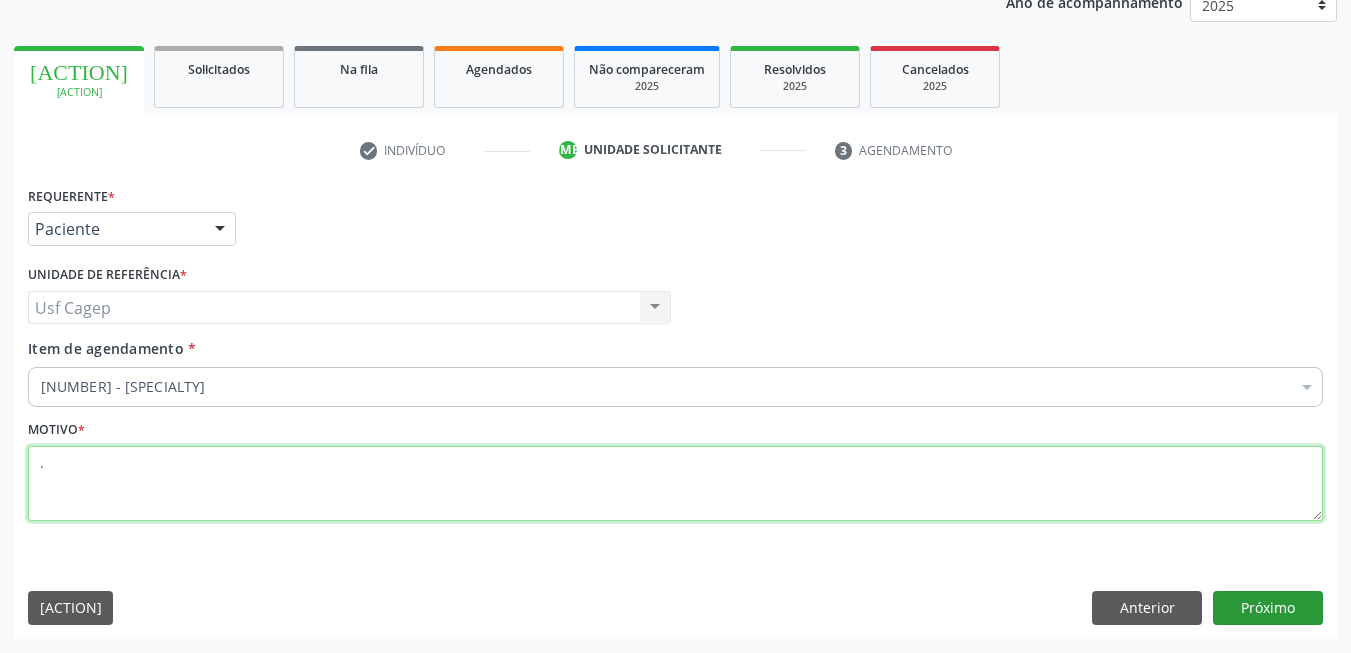 type on "." 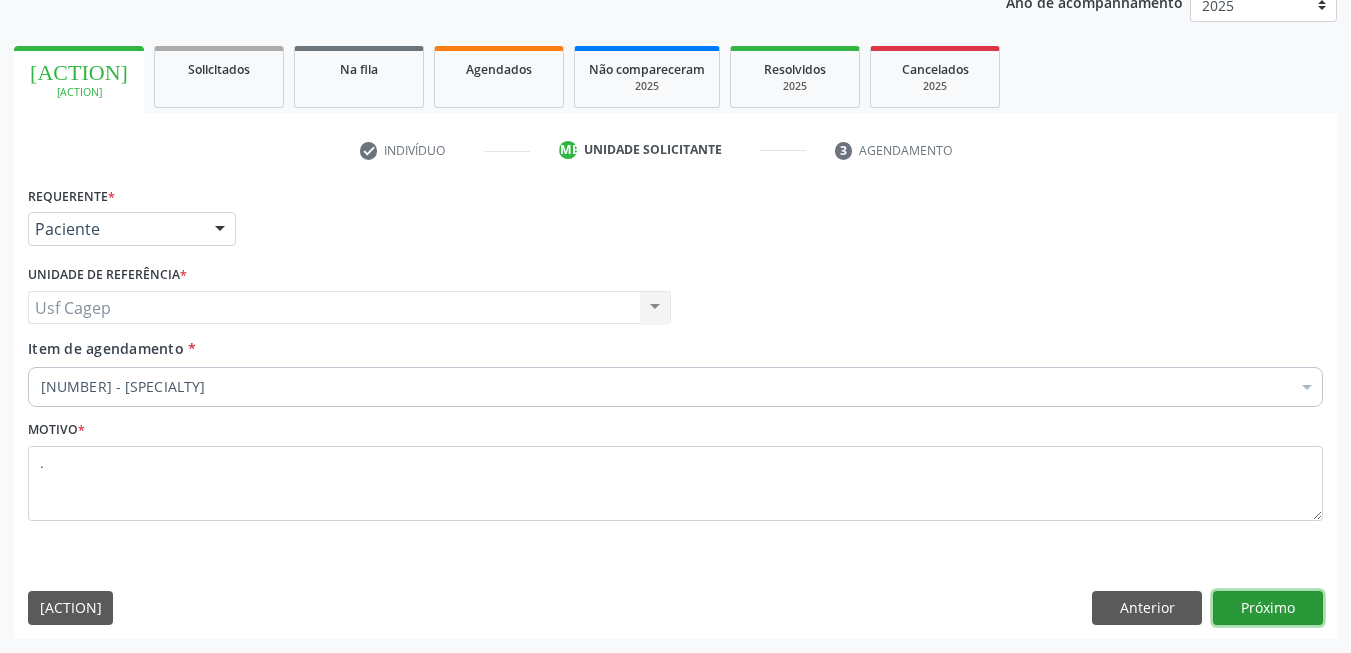 click on "Próximo" at bounding box center [1268, 608] 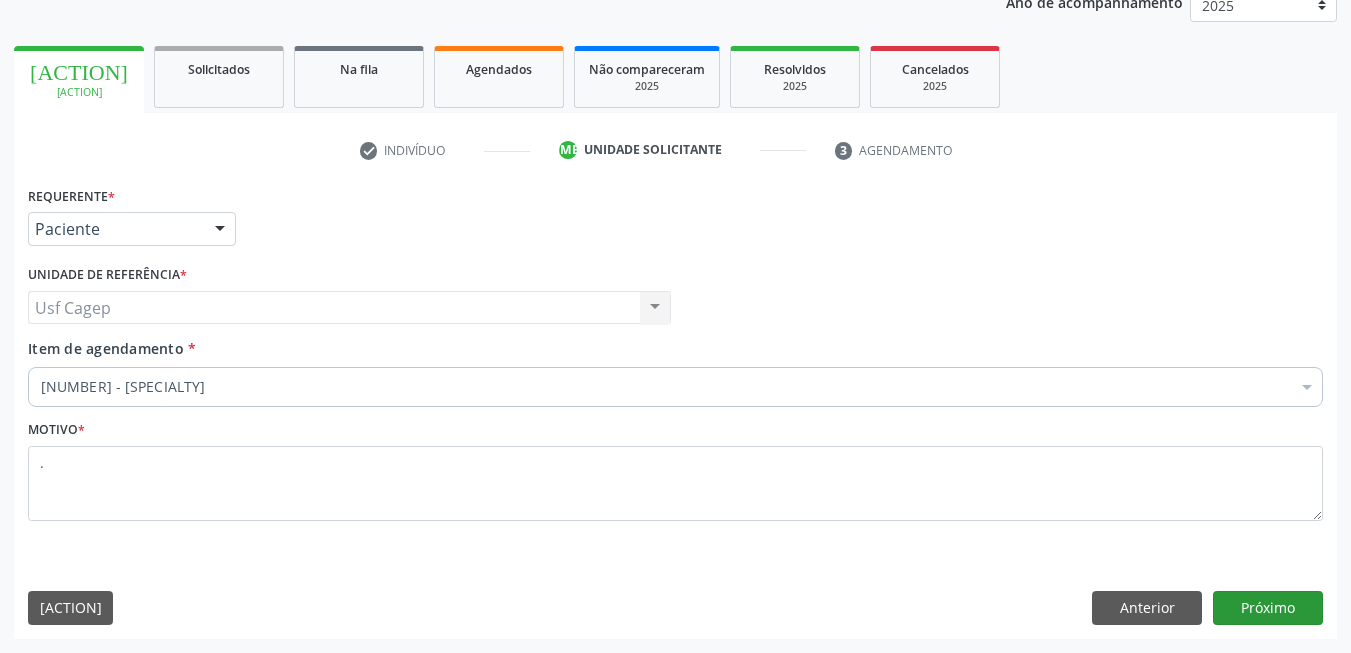 scroll, scrollTop: 217, scrollLeft: 0, axis: vertical 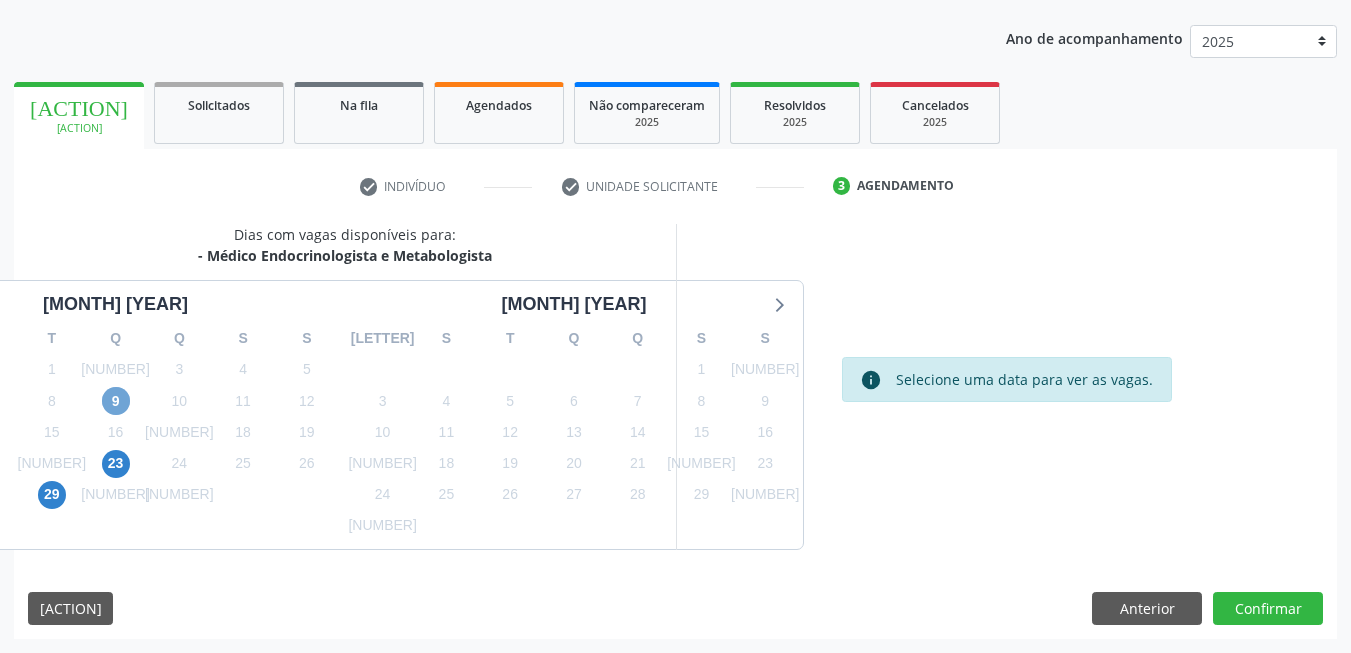 click on "9" at bounding box center [116, 401] 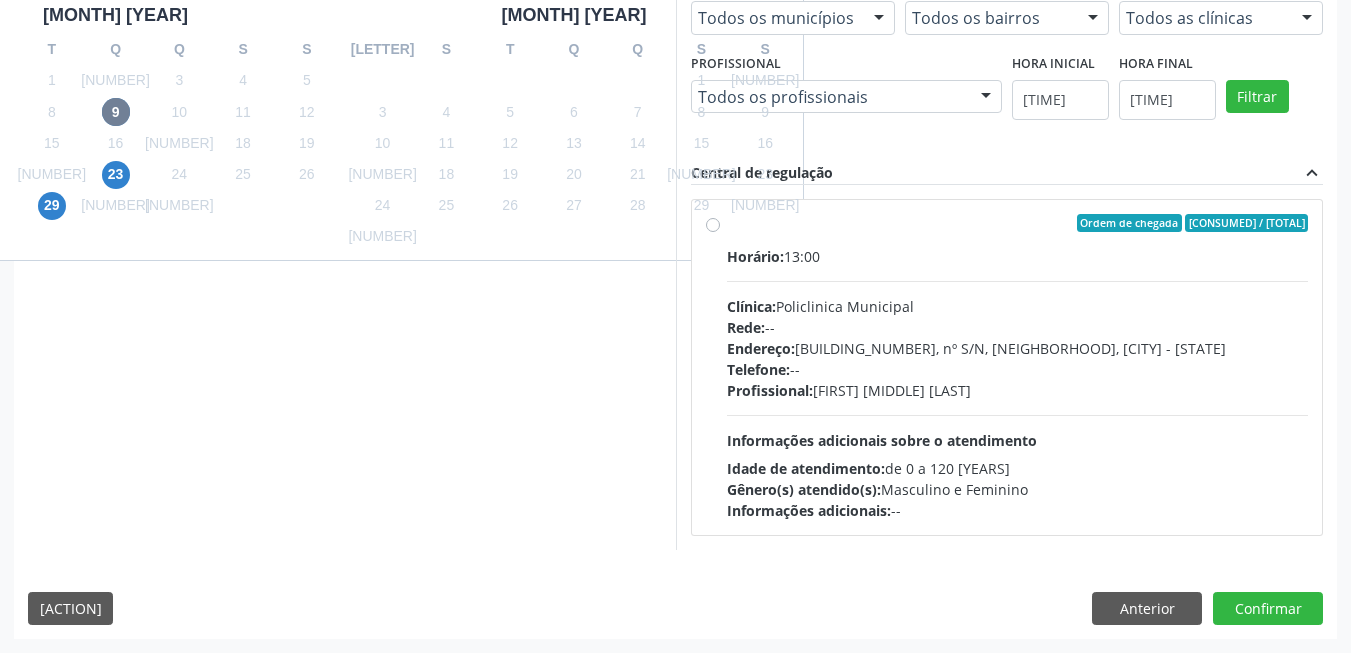 click on "Informações adicionais sobre o atendimento" at bounding box center (882, 440) 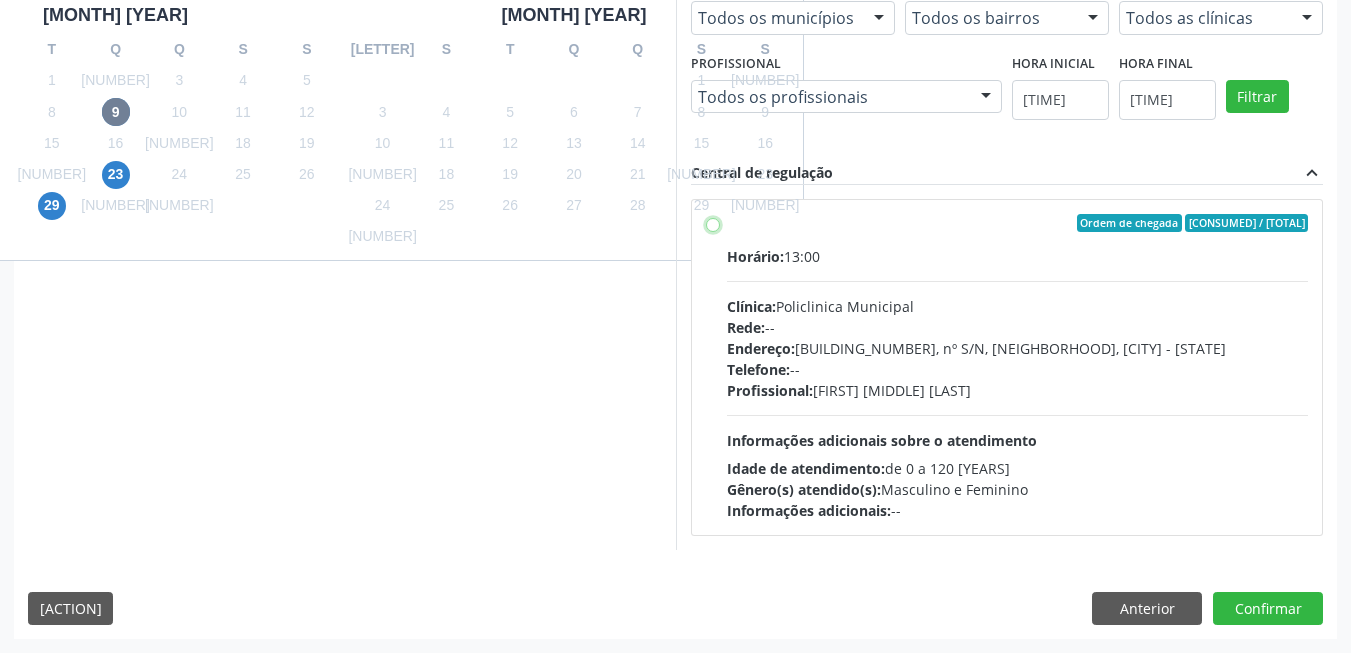 click on "Ordem de chegada
Consumidos: 14 / 15
Horário:   [HORA]
Clínica:  [CLINICA]
Rede:
--
Endereço:   Predio, nº S/N, Ipsep, [CITY] - [STATE]
Telefone:   --
Profissional:
[NOME]
Informações adicionais sobre o atendimento
Idade de atendimento:
de 0 a 120 anos
Gênero(s) atendido(s):
[GENERO] e [GENERO]
Informações adicionais:
--" at bounding box center (713, 223) 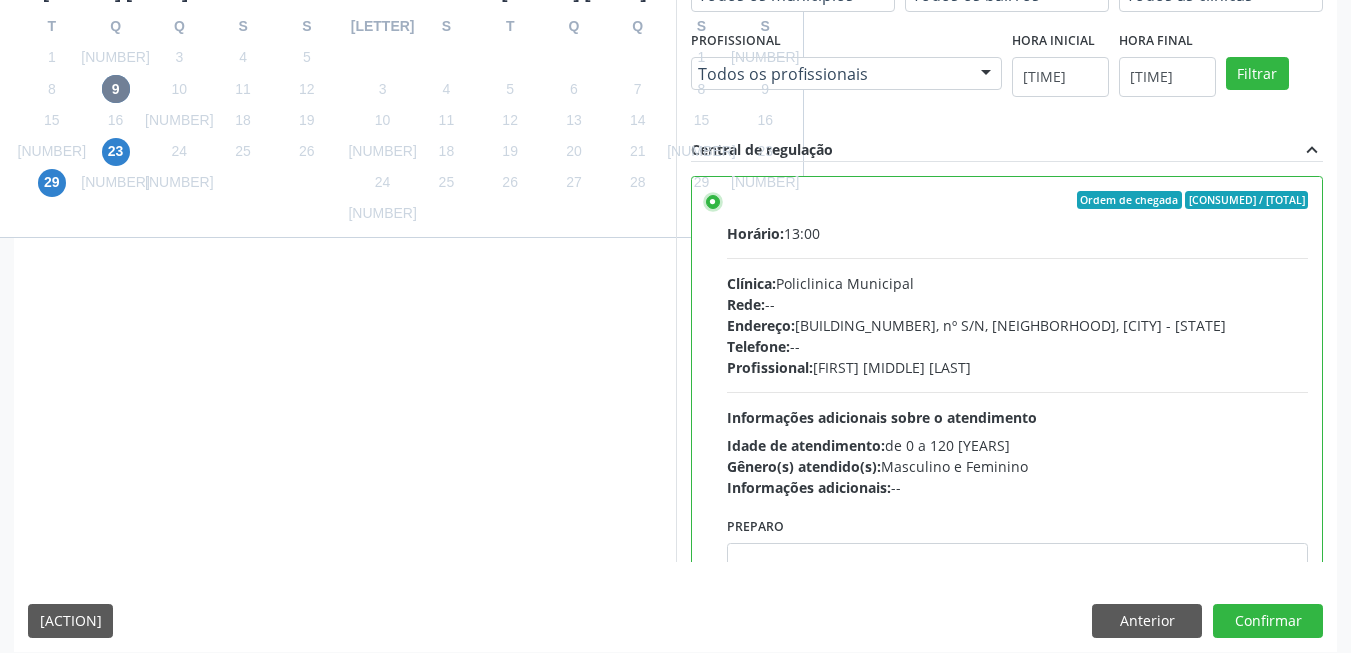 scroll, scrollTop: 542, scrollLeft: 0, axis: vertical 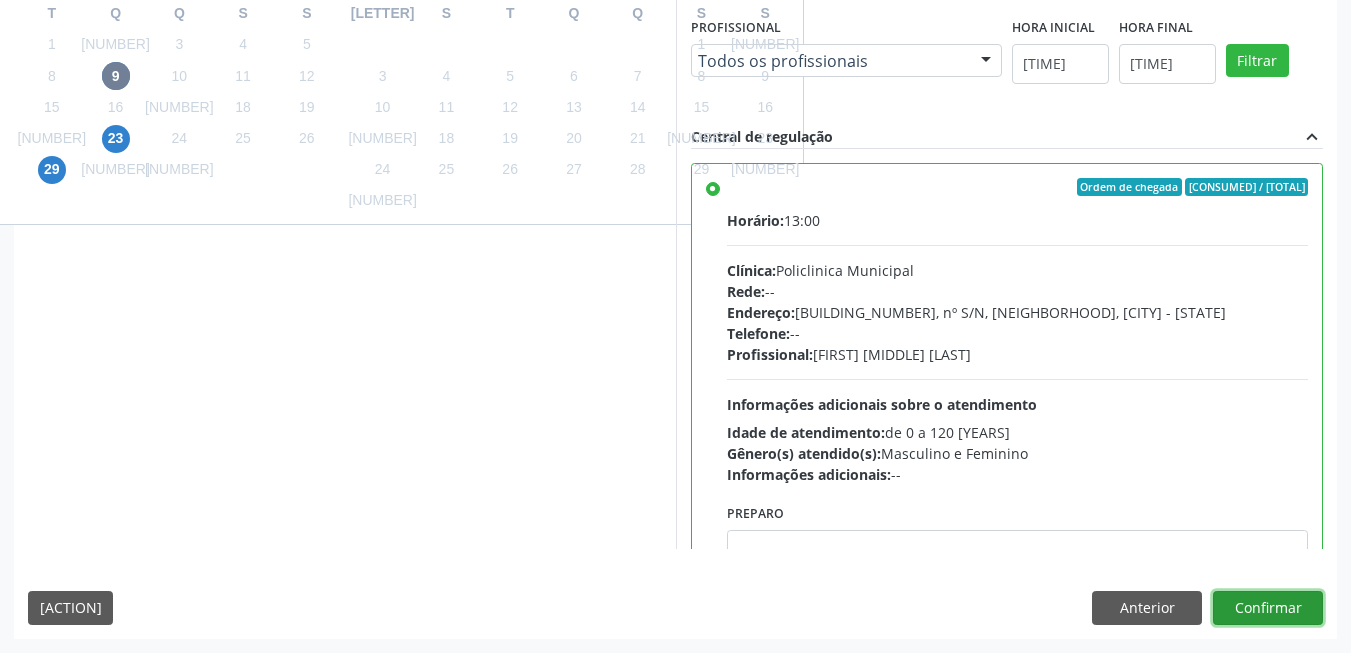 click on "Confirmar" at bounding box center [1268, 608] 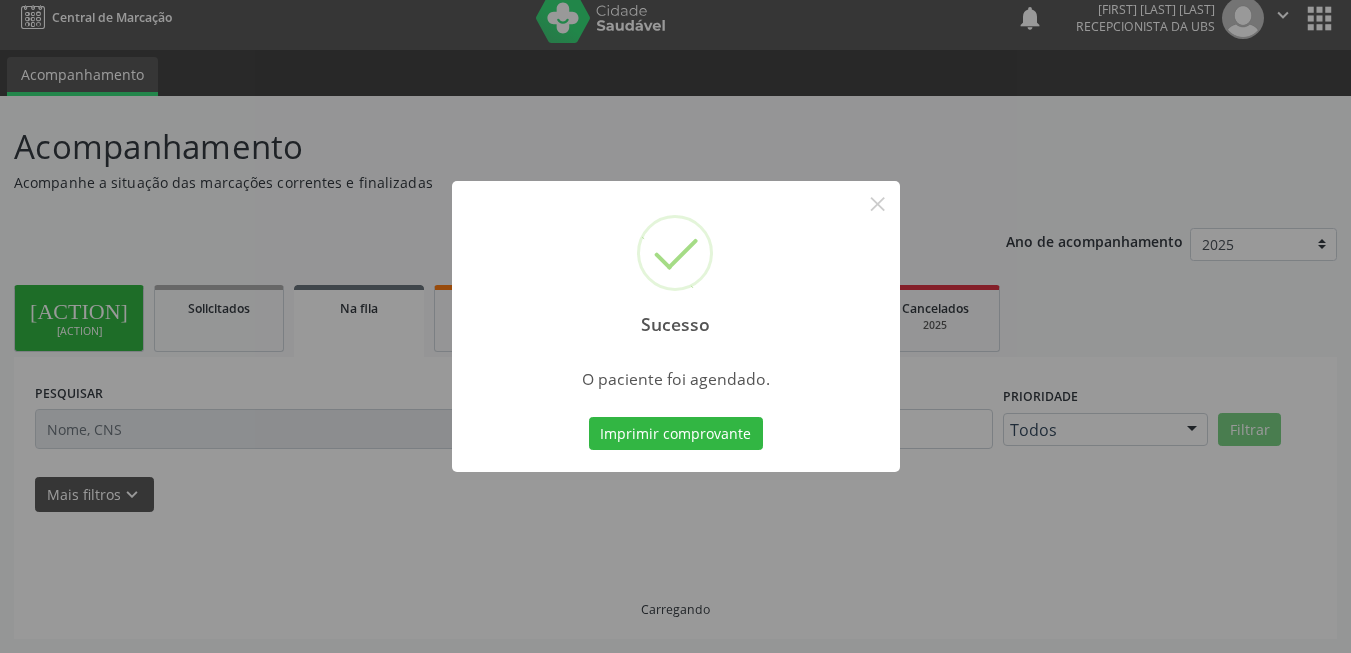 scroll, scrollTop: 14, scrollLeft: 0, axis: vertical 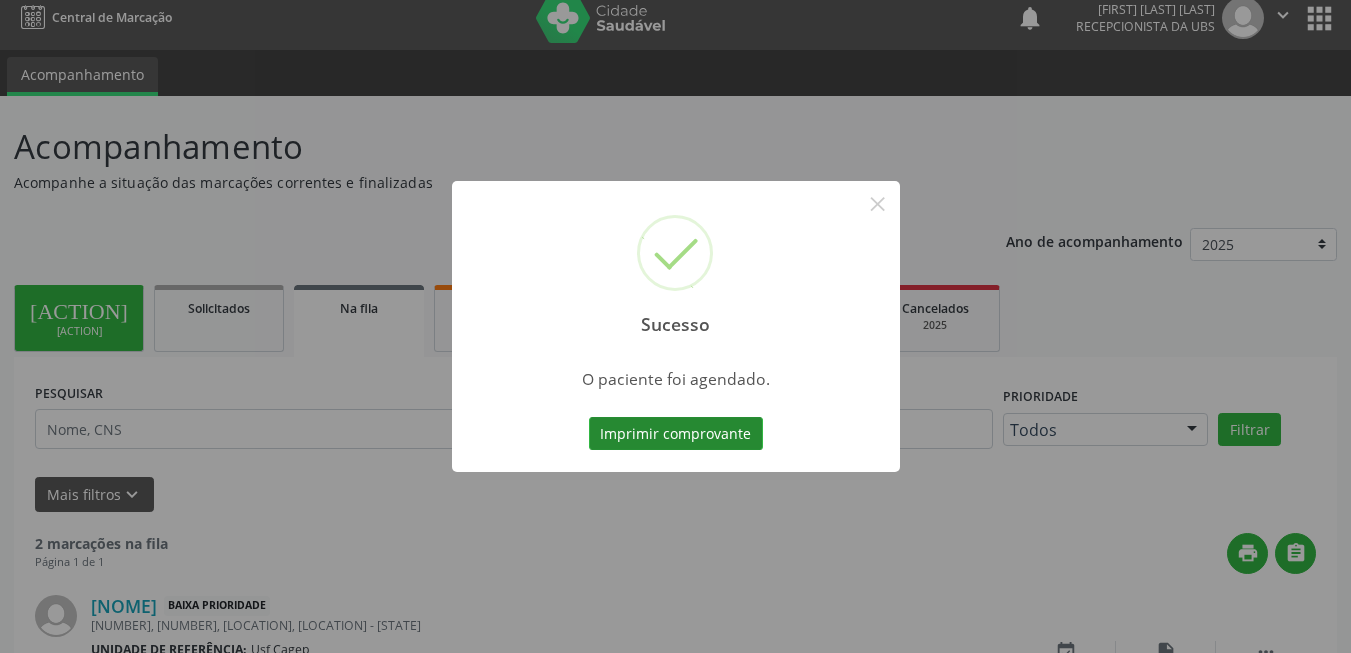 click on "Imprimir comprovante" at bounding box center [676, 434] 